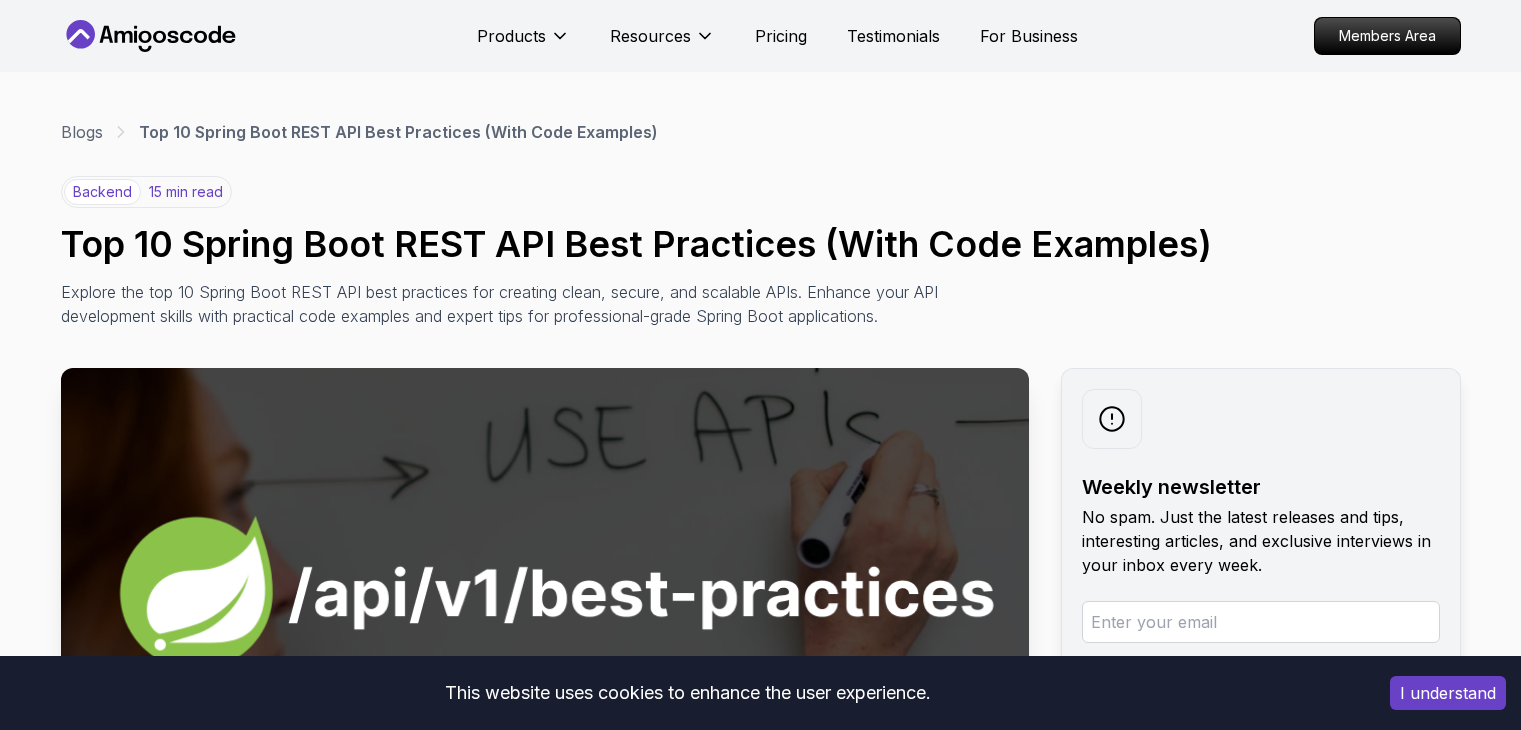 scroll, scrollTop: 3629, scrollLeft: 0, axis: vertical 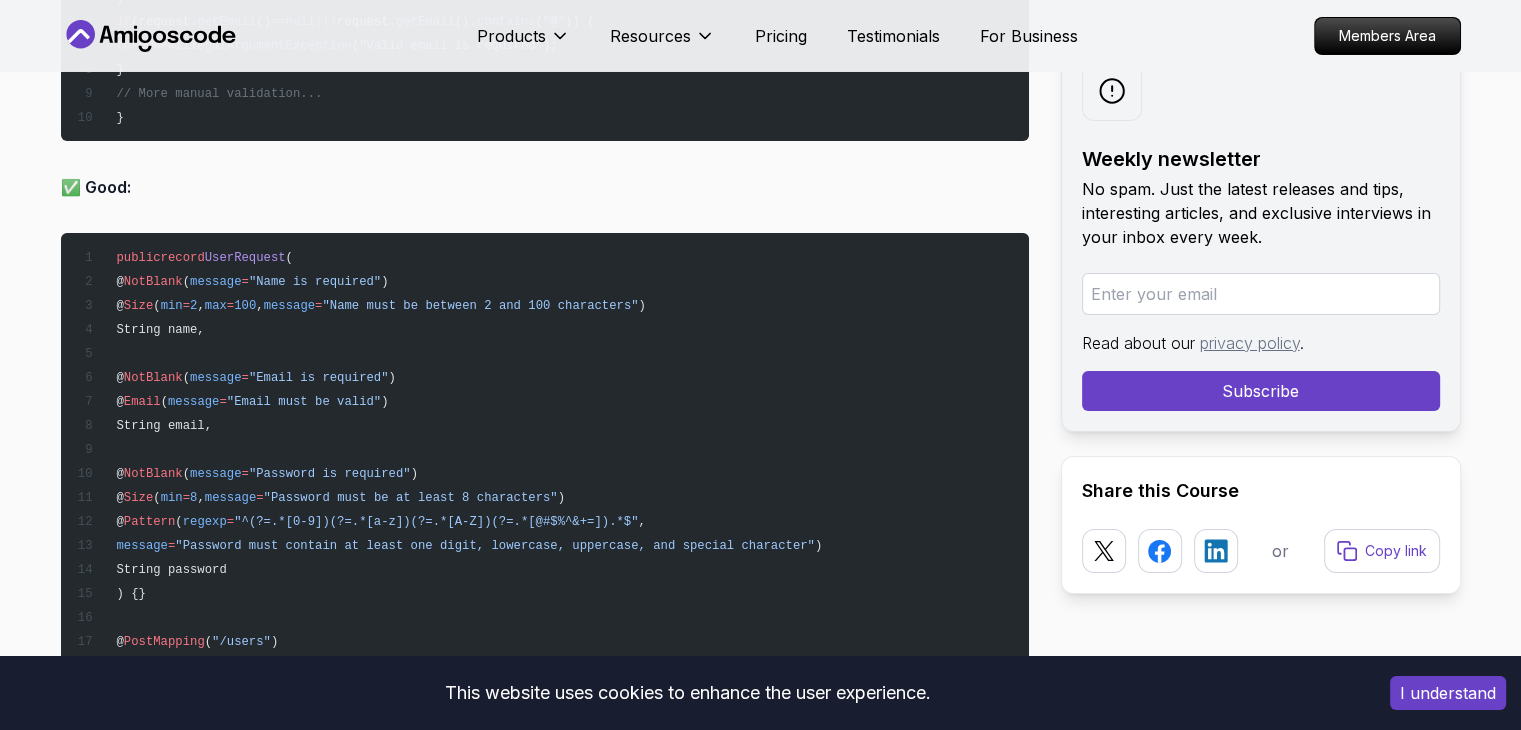 drag, startPoint x: 139, startPoint y: 278, endPoint x: 756, endPoint y: 291, distance: 617.13696 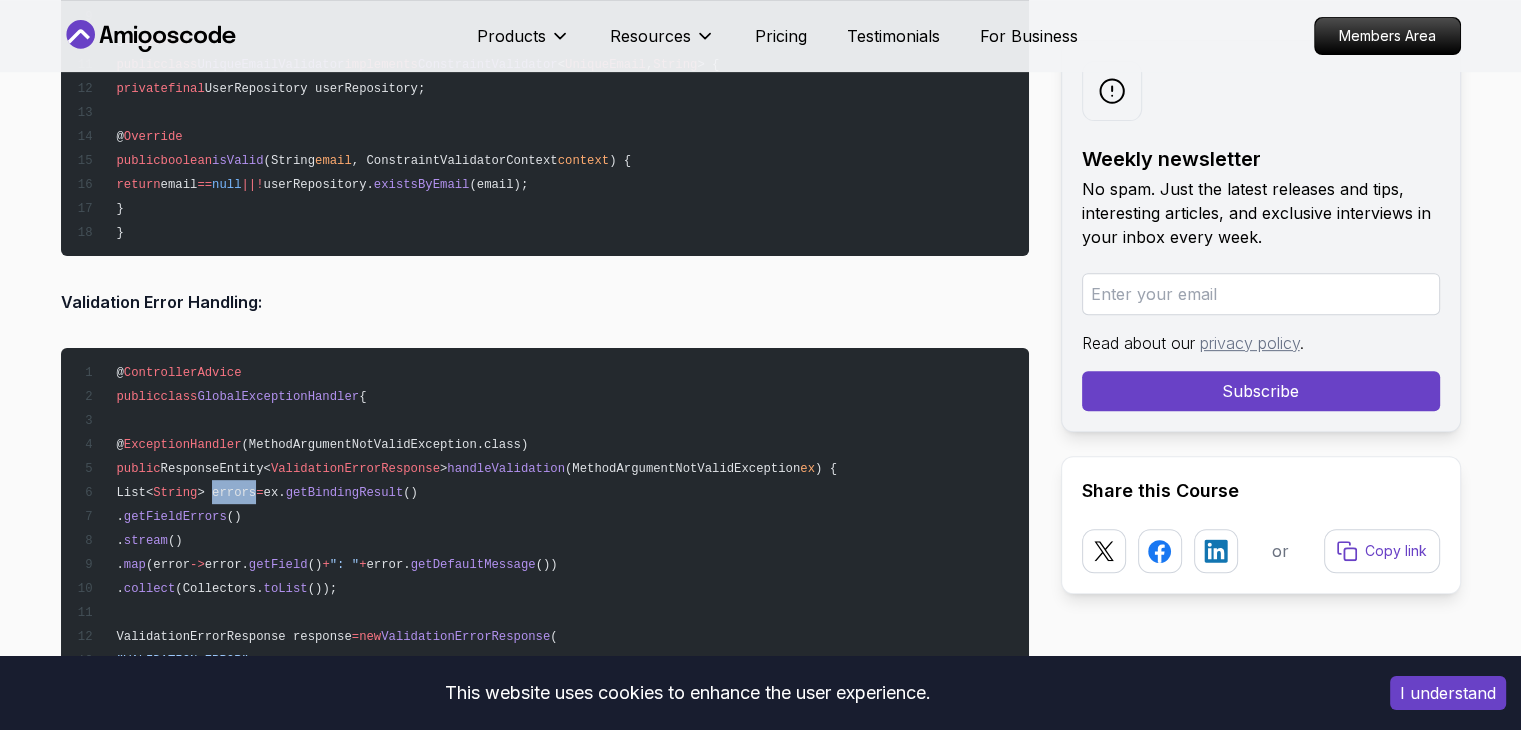 scroll, scrollTop: 8629, scrollLeft: 0, axis: vertical 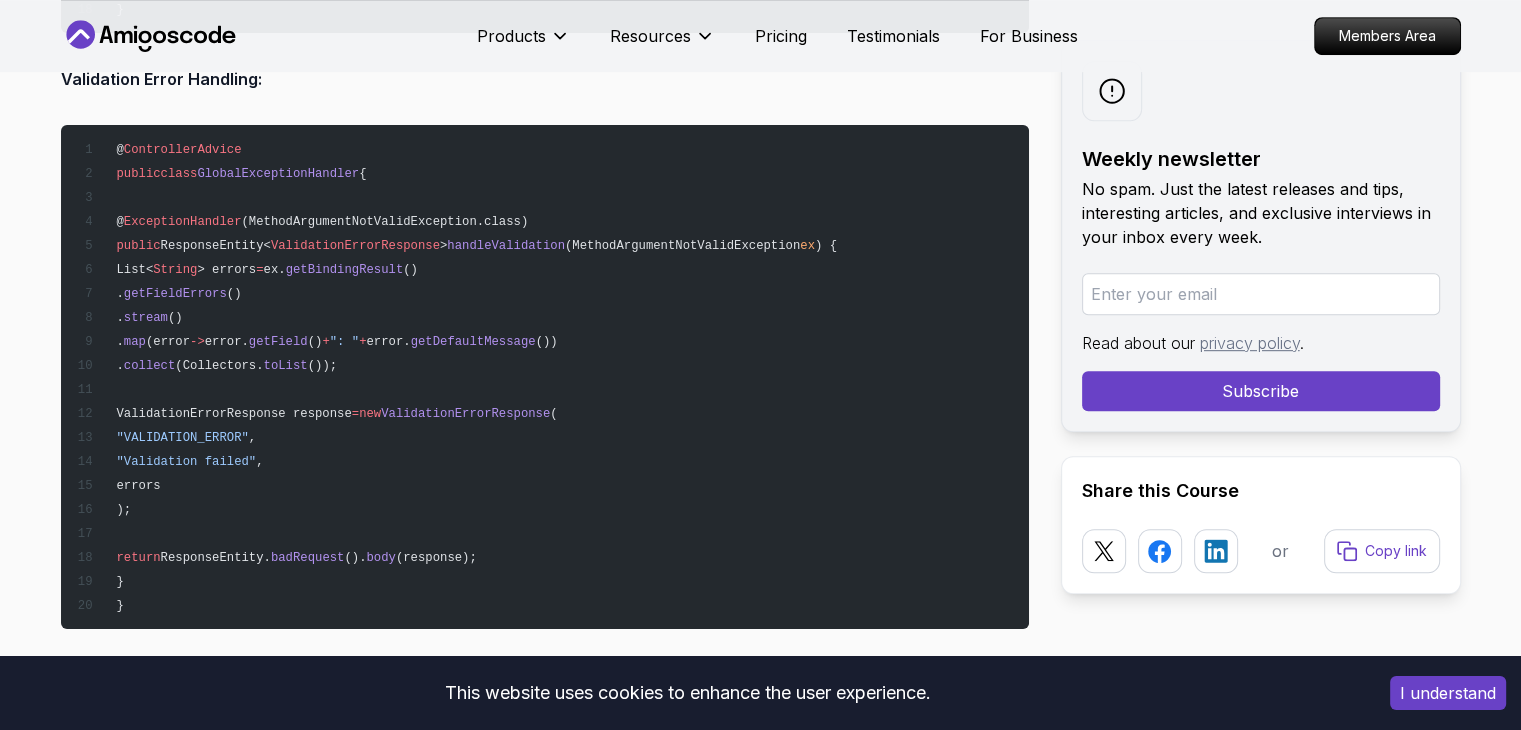 click on "." at bounding box center [119, 318] 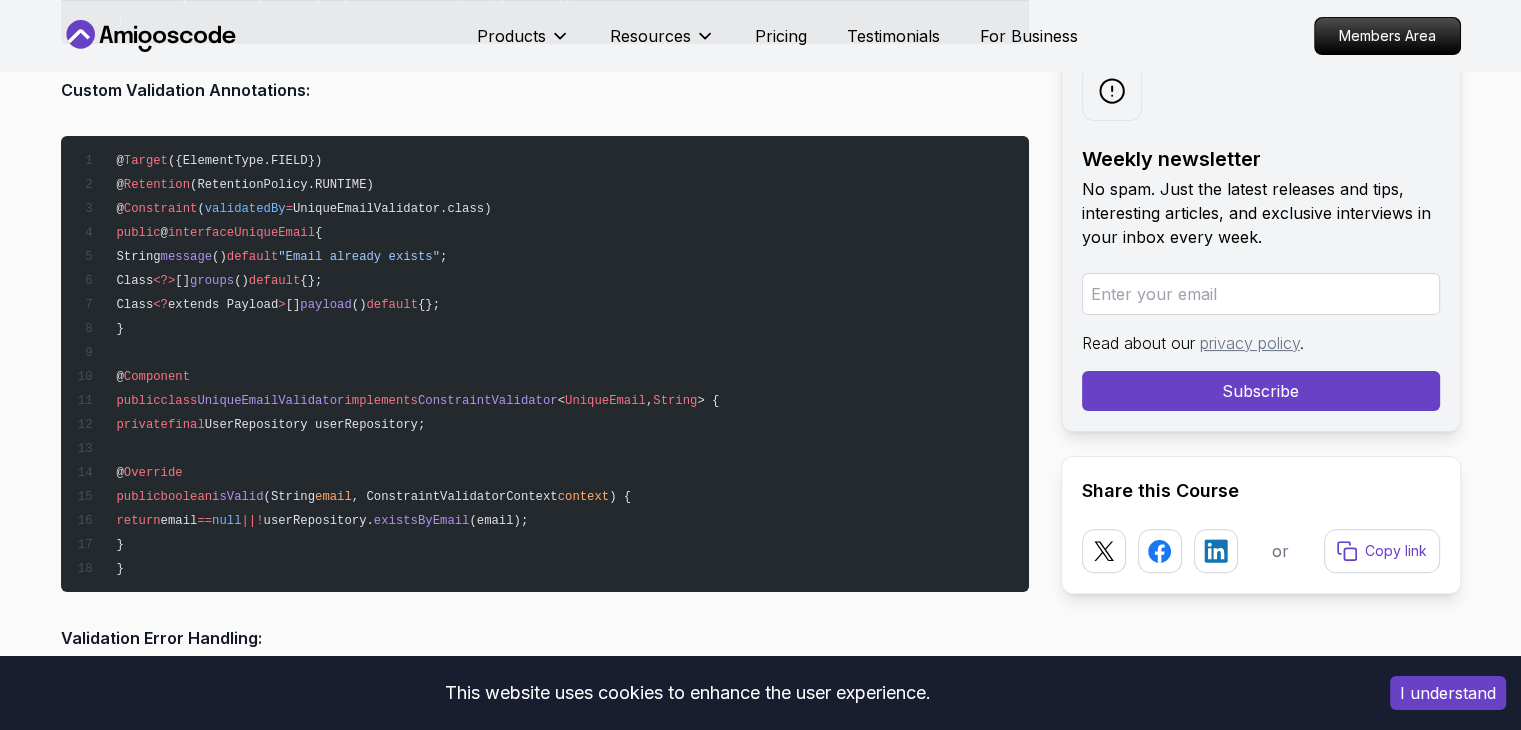 scroll, scrollTop: 8029, scrollLeft: 0, axis: vertical 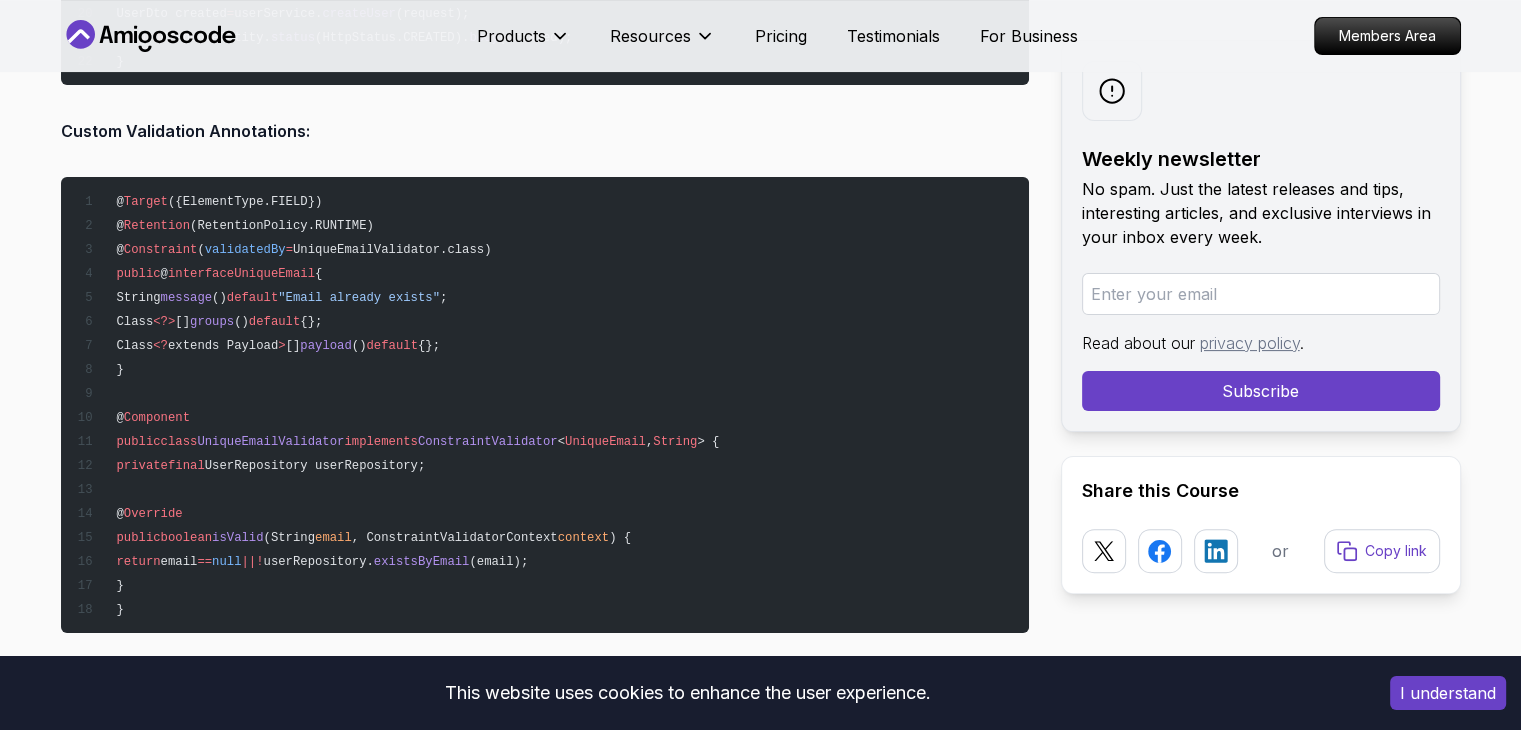 click on "UniqueEmail" at bounding box center (274, 274) 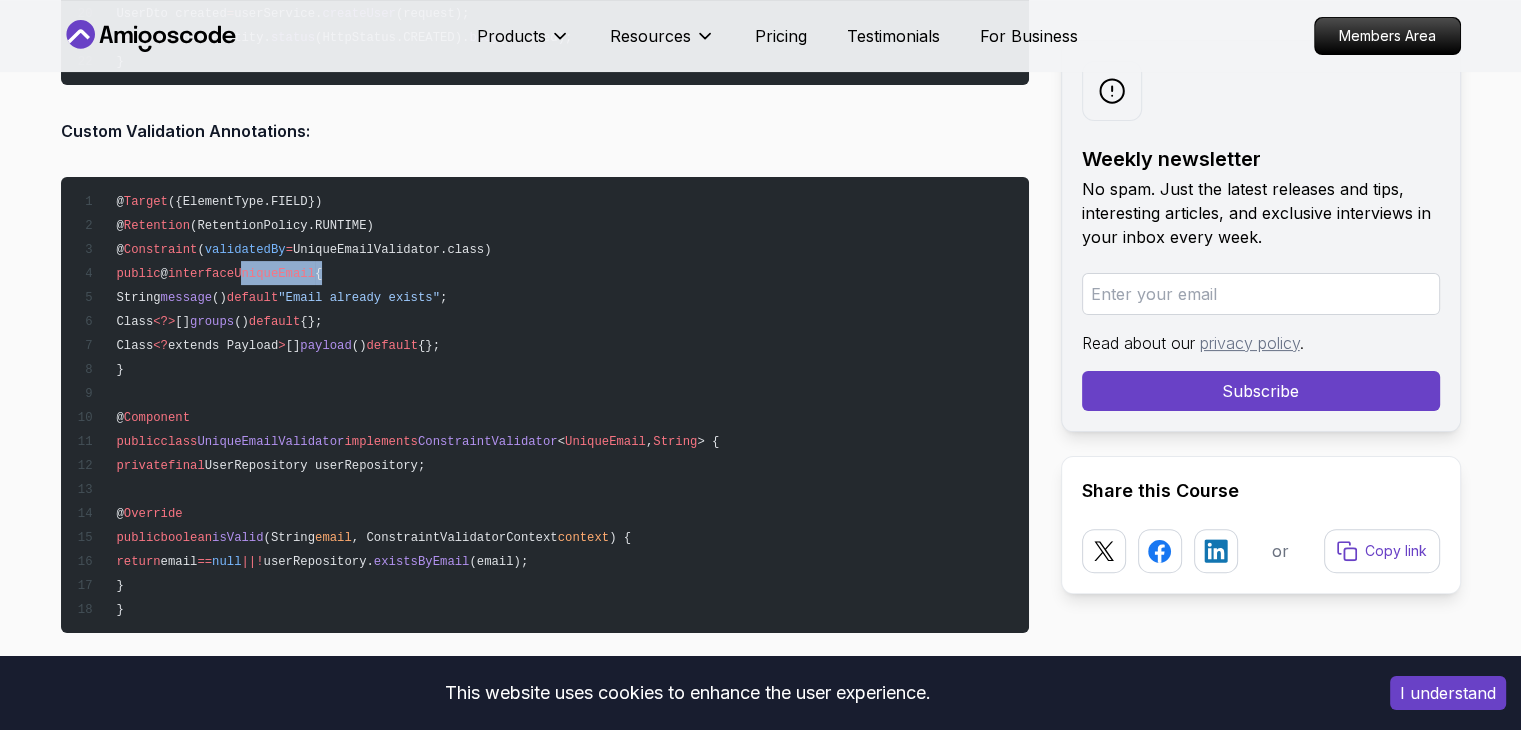 click on "UniqueEmail" at bounding box center [274, 274] 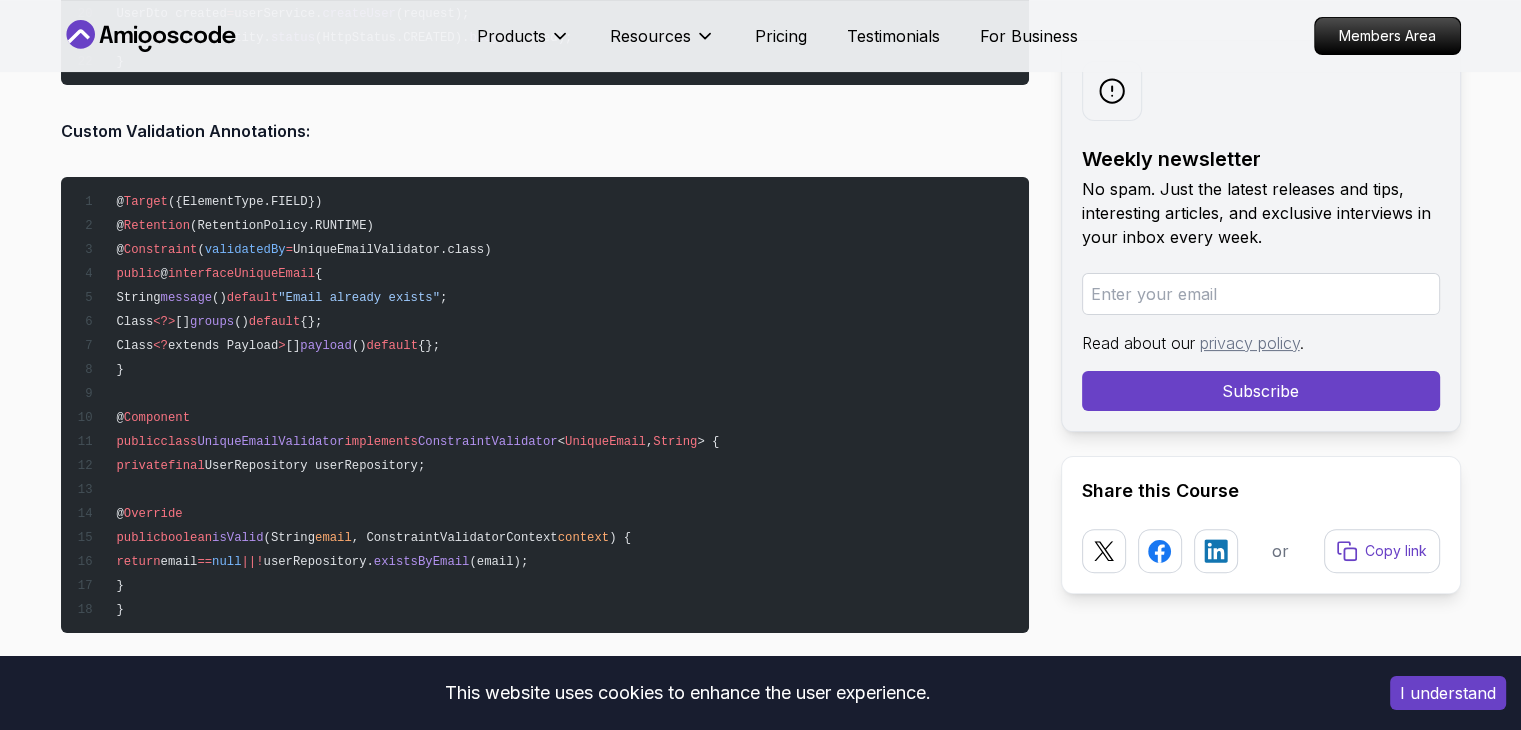 click on "UniqueEmailValidator.class)" at bounding box center [392, 250] 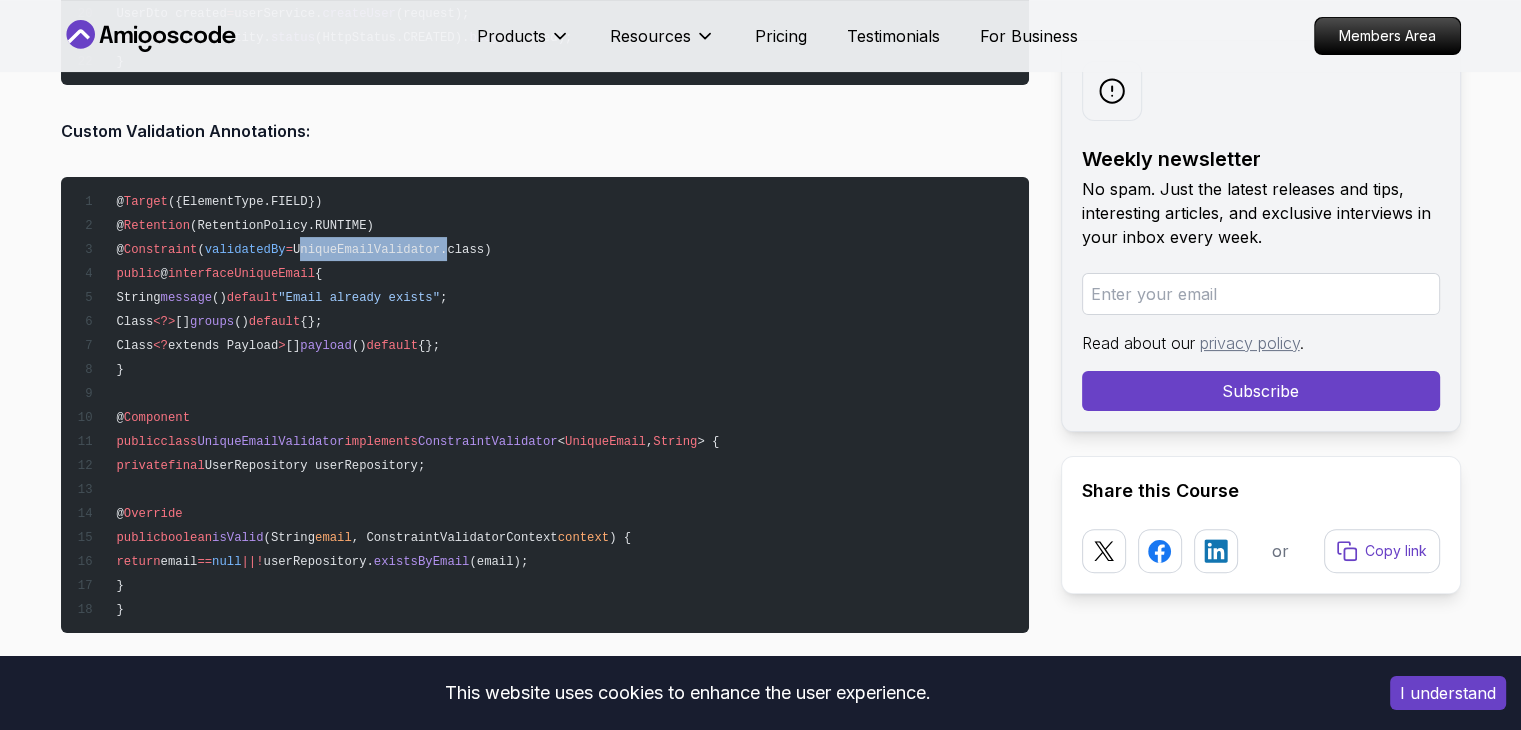 drag, startPoint x: 352, startPoint y: 237, endPoint x: 418, endPoint y: 270, distance: 73.790245 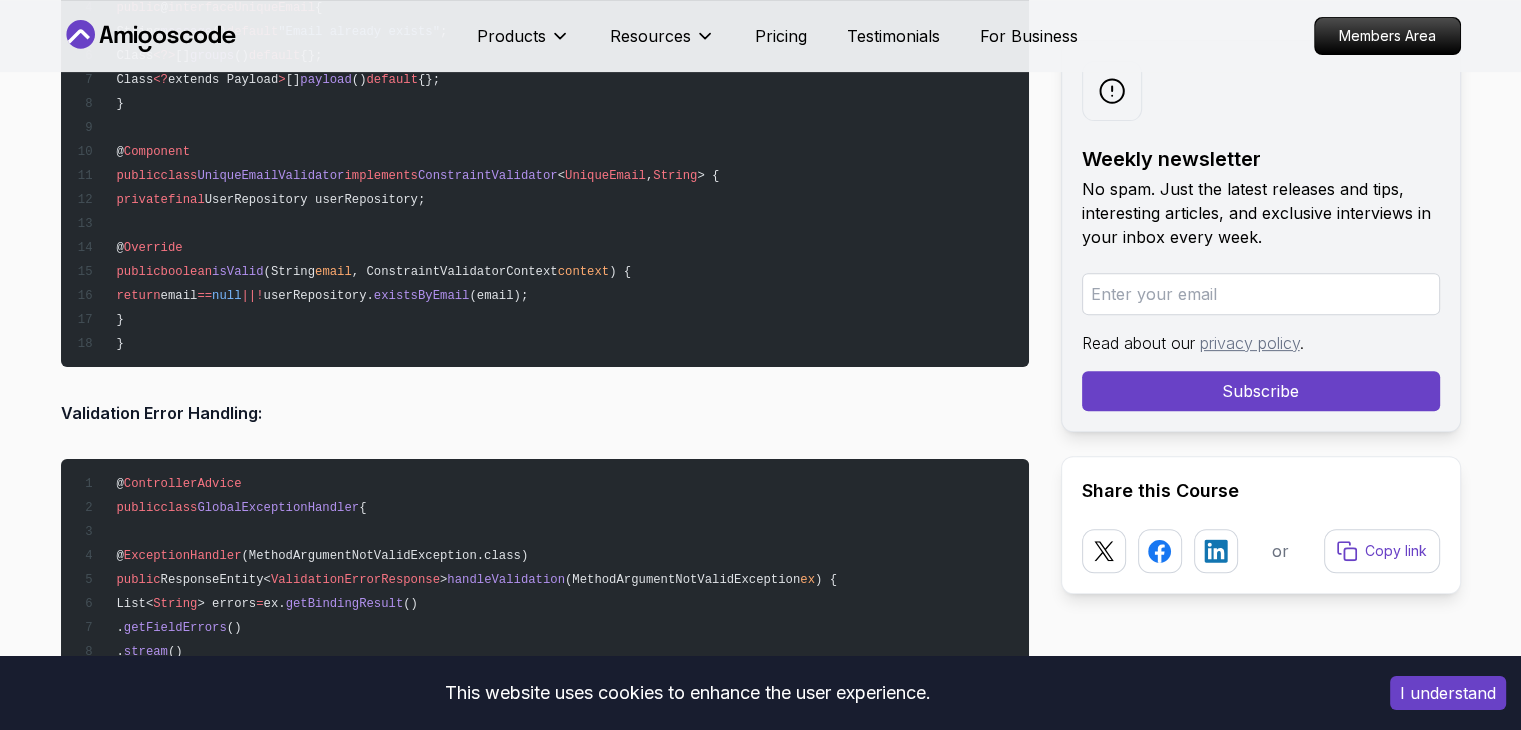 scroll, scrollTop: 8329, scrollLeft: 0, axis: vertical 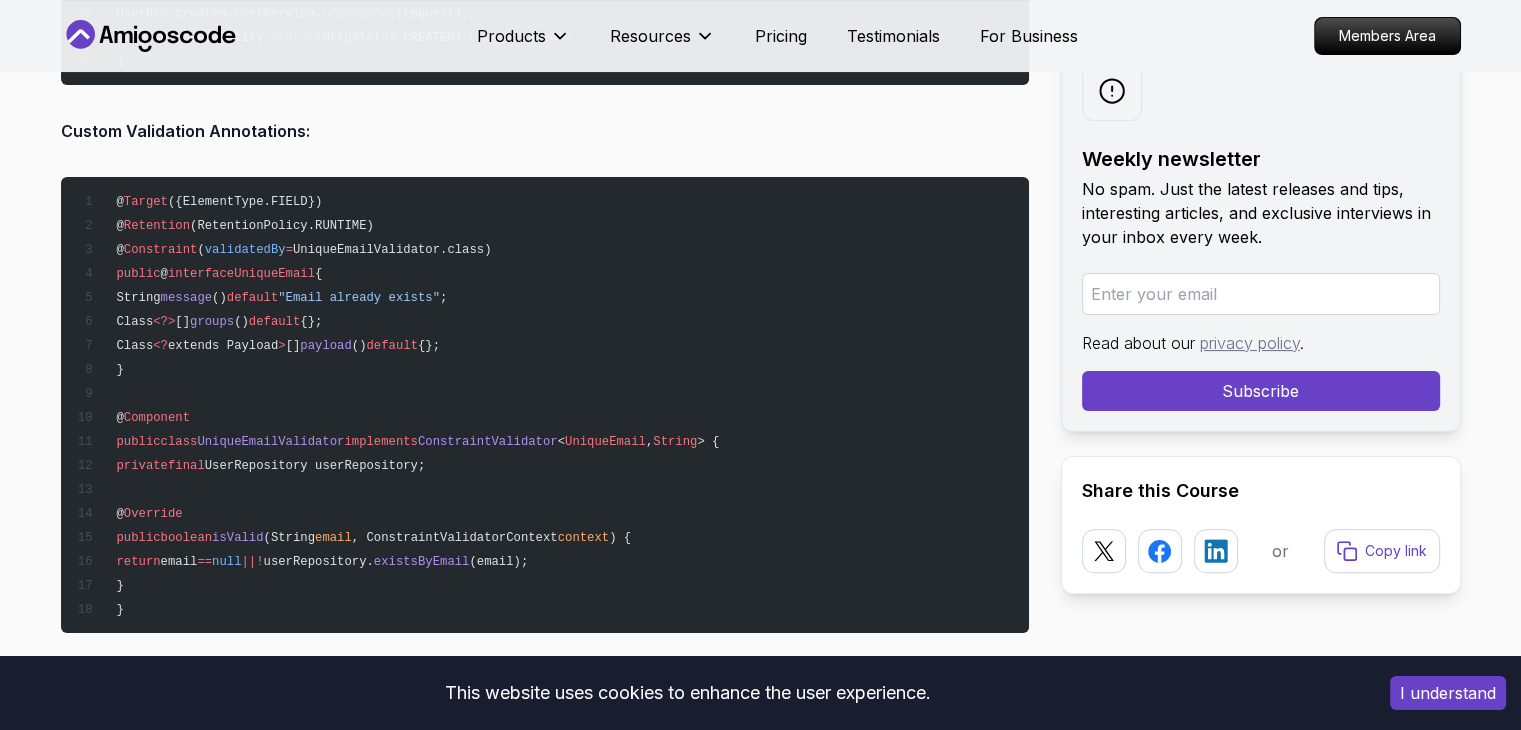 click on "({ElementType.FIELD})" at bounding box center [245, 202] 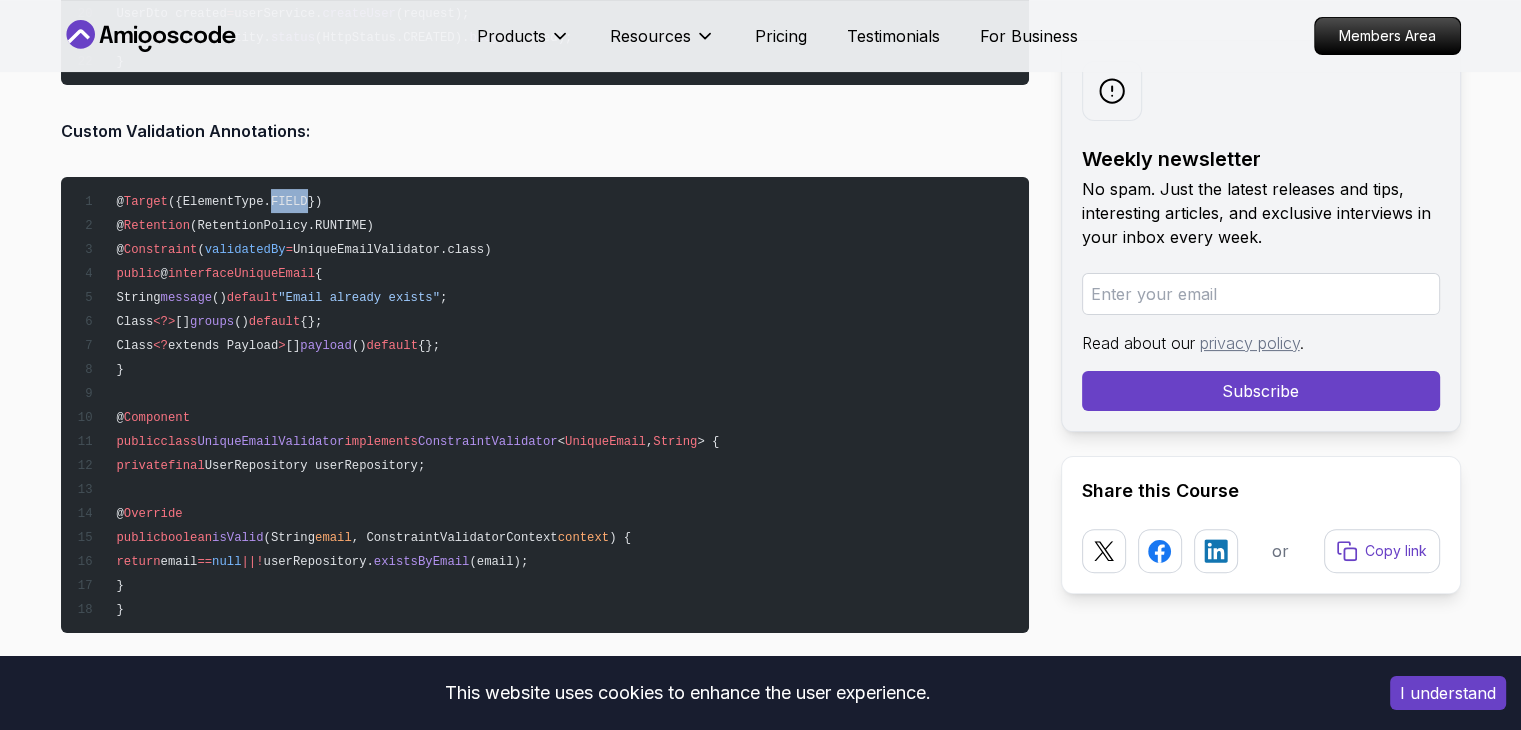 click on "({ElementType.FIELD})" at bounding box center [245, 202] 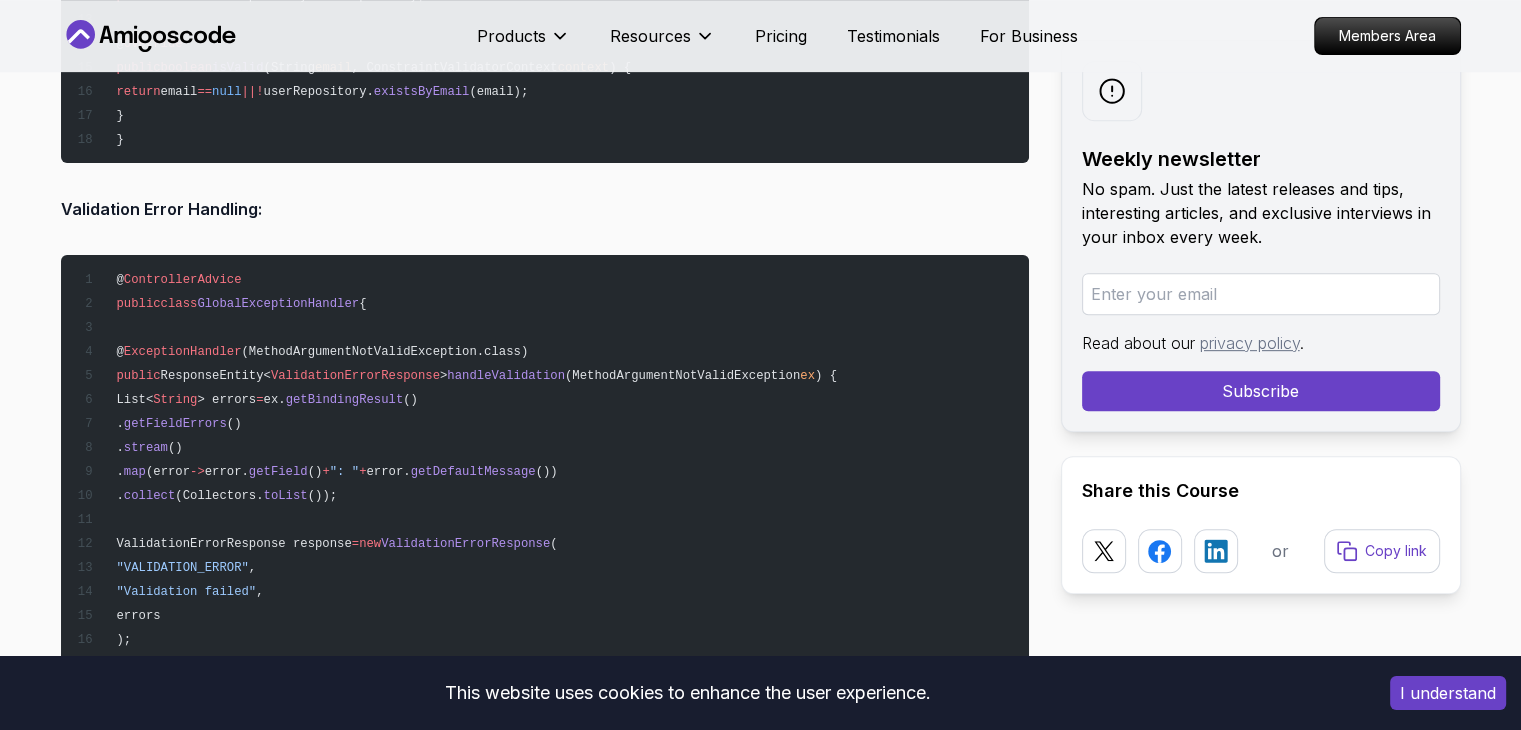 scroll, scrollTop: 8529, scrollLeft: 0, axis: vertical 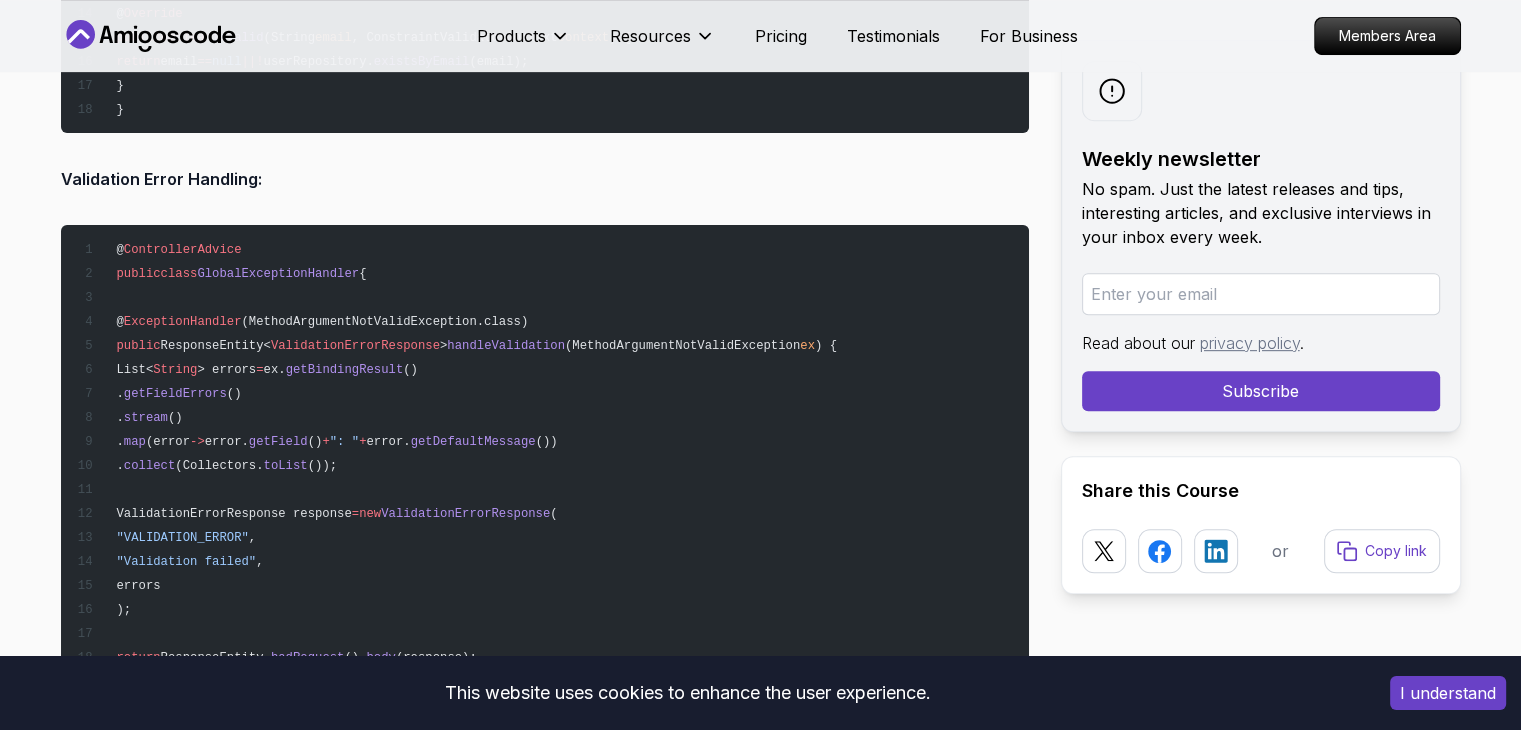 click on "@ ControllerAdvice
public  class  GlobalExceptionHandler  {
@ ExceptionHandler (MethodArgumentNotValidException.class)
public  ResponseEntity< ValidationErrorResponse >  handleValidation (MethodArgumentNotValidException  ex ) {
List< String > errors  =  ex. getBindingResult ()
. getFieldErrors ()
. stream ()
. map (error  ->  error. getField ()  +  ": "  +  error. getDefaultMessage ())
. collect (Collectors. toList ());
ValidationErrorResponse response  =  new  ValidationErrorResponse (
"VALIDATION_ERROR" ,
"Validation failed" ,
errors
);
return  ResponseEntity. badRequest (). body (response);
}
}" at bounding box center [545, 477] 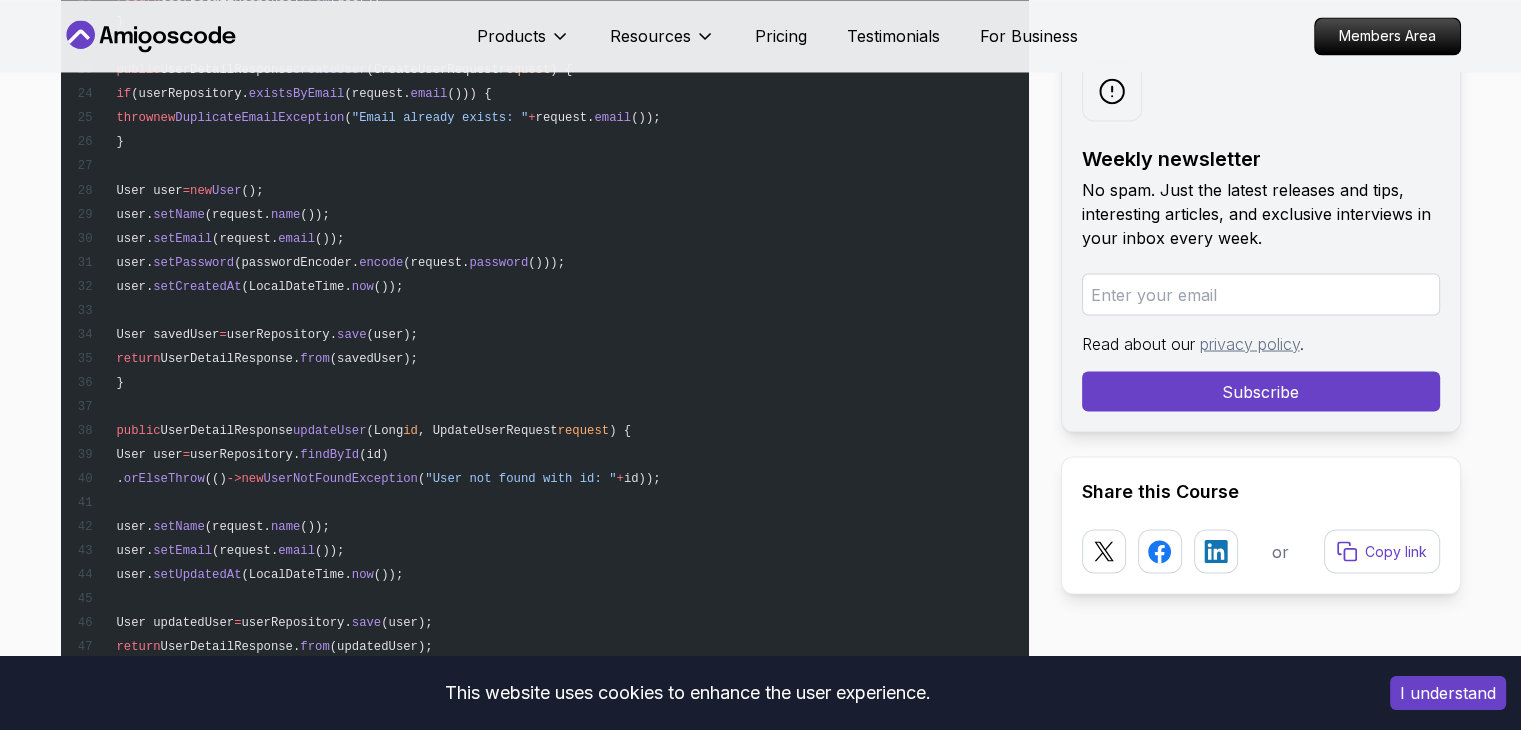 scroll, scrollTop: 11029, scrollLeft: 0, axis: vertical 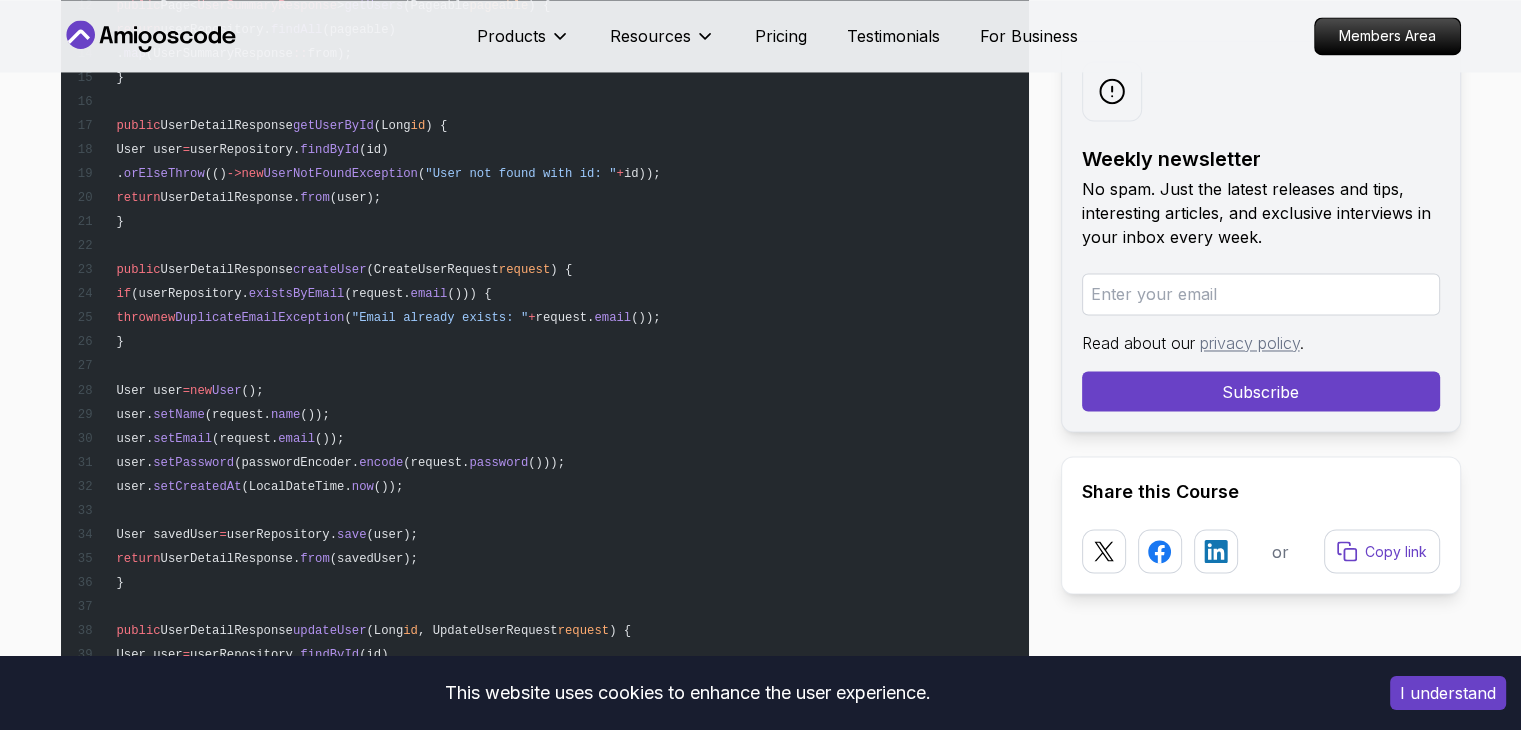 click on "DuplicateEmailException" at bounding box center (259, 318) 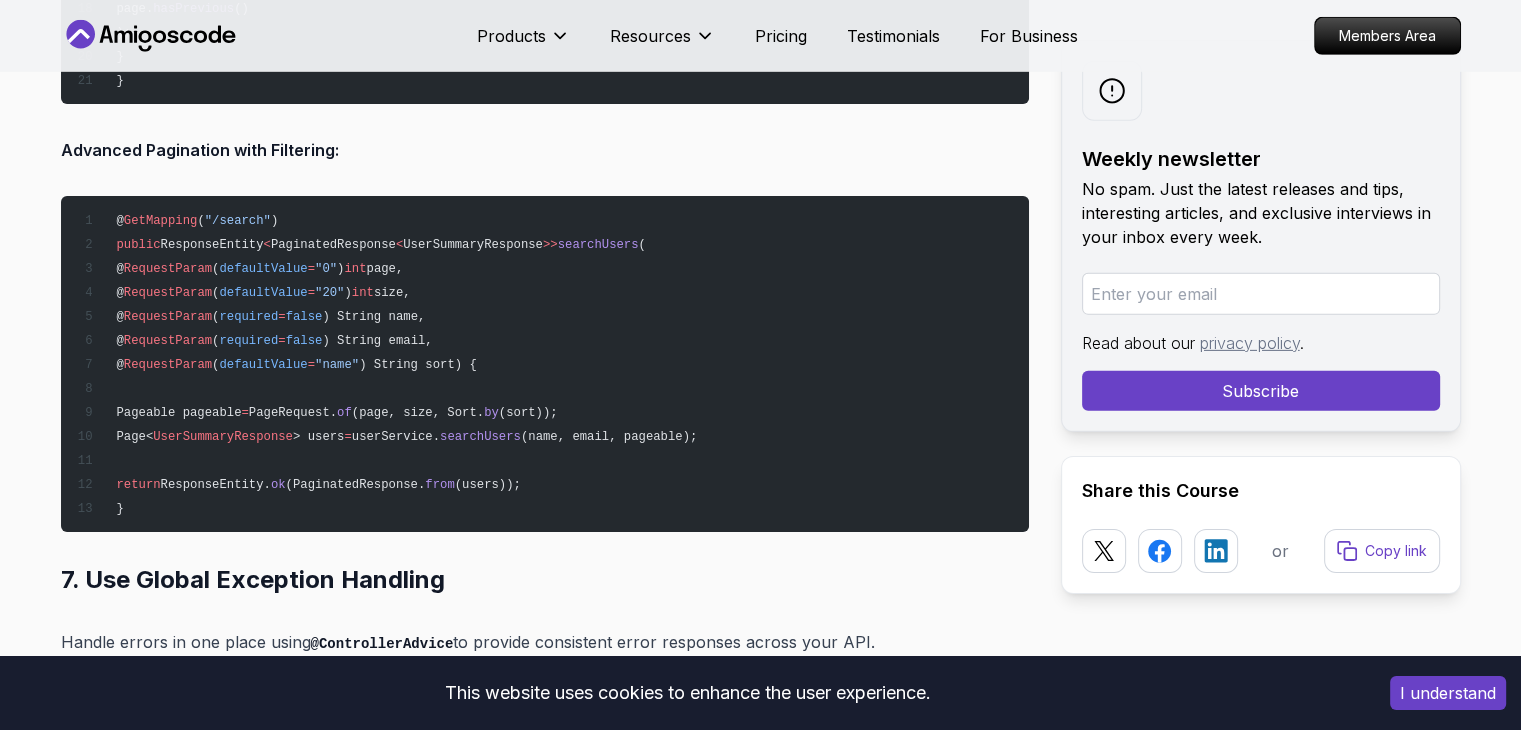scroll, scrollTop: 13829, scrollLeft: 0, axis: vertical 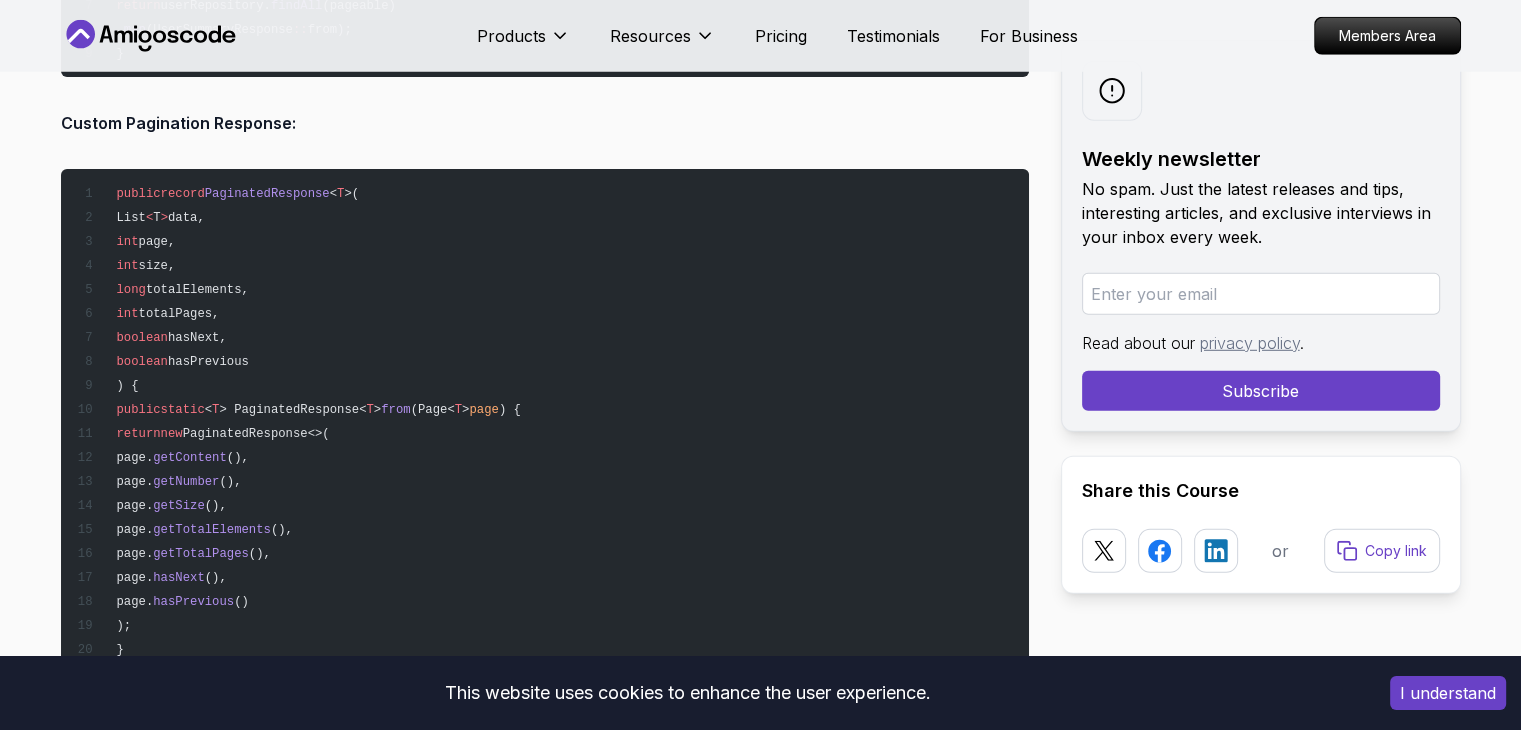 click on "> PaginatedResponse<" at bounding box center (292, 410) 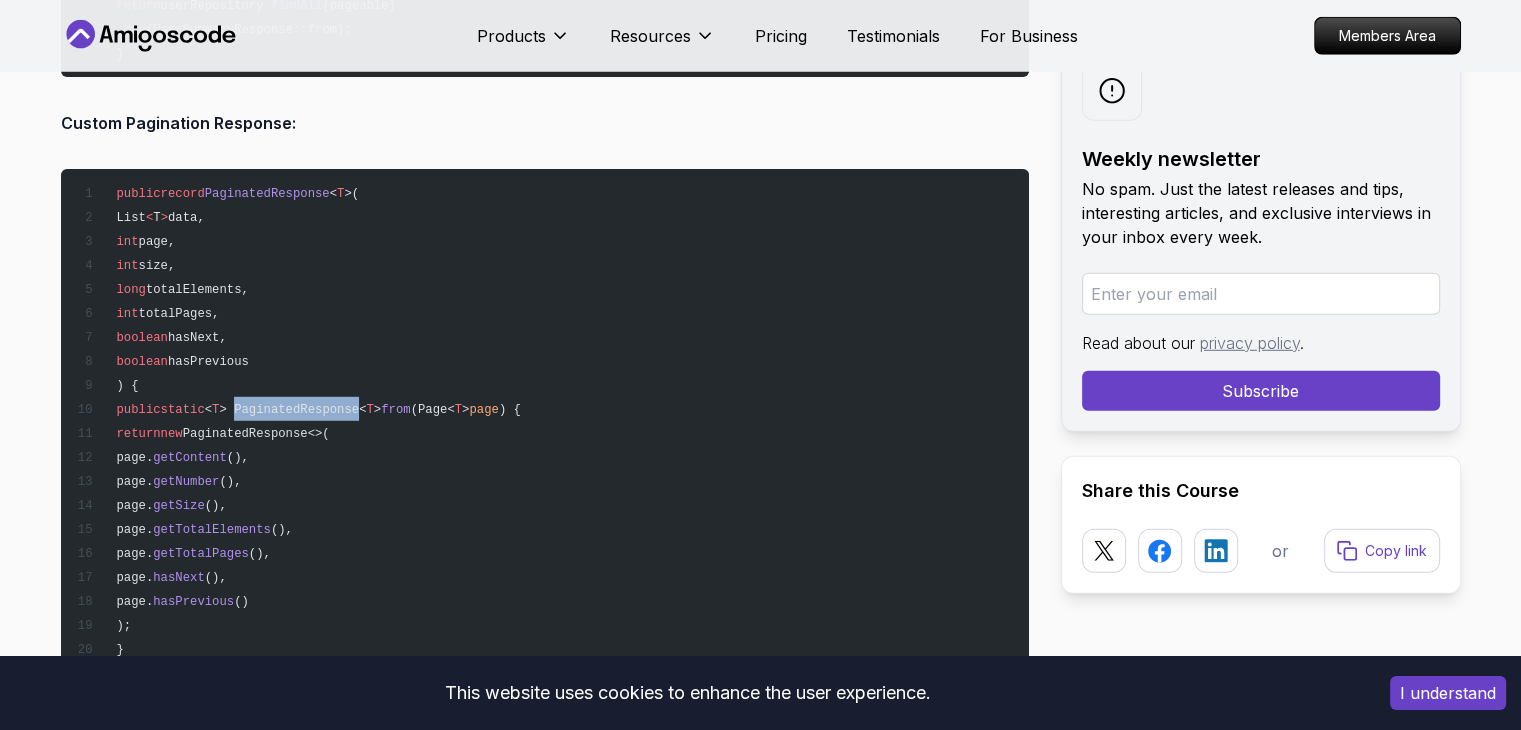 click on "> PaginatedResponse<" at bounding box center (292, 410) 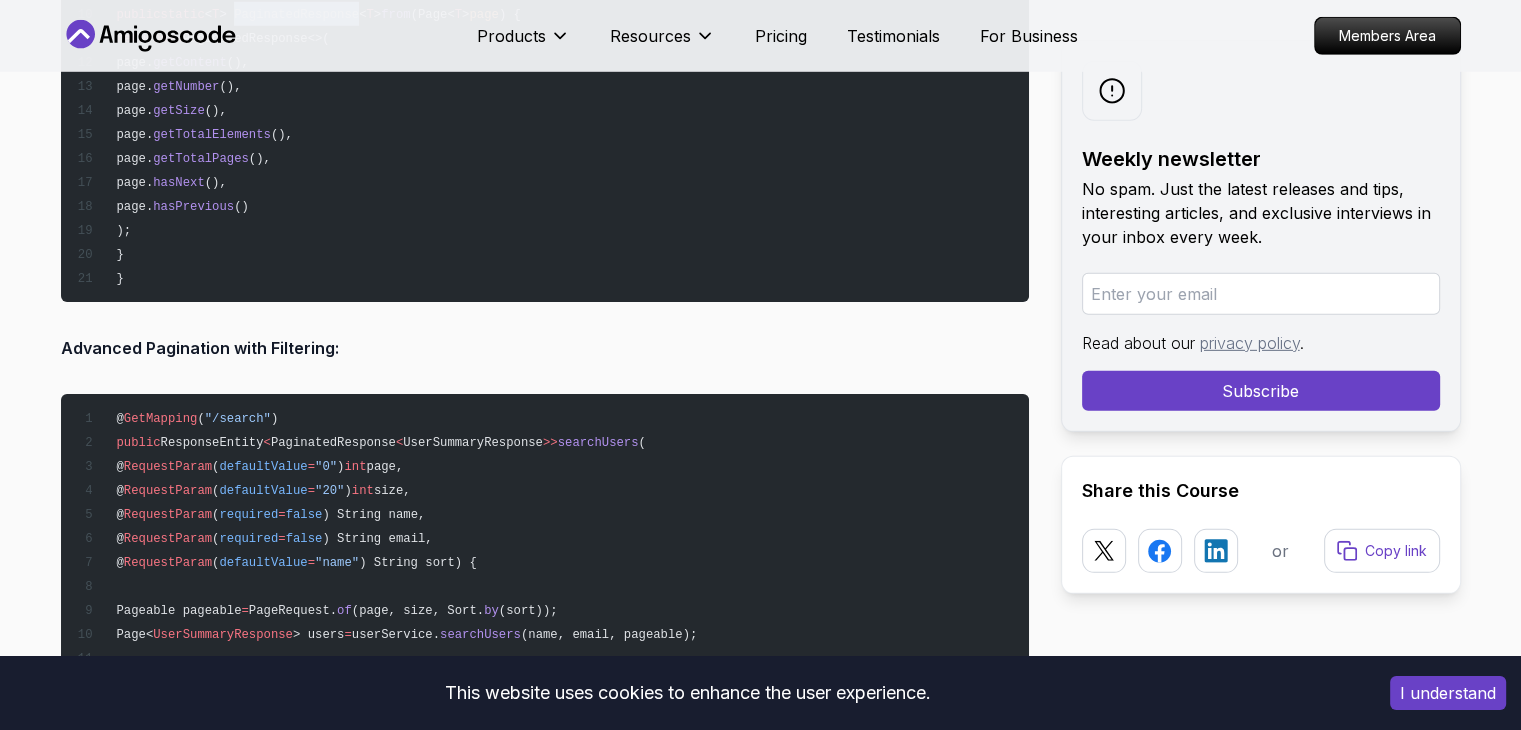 scroll, scrollTop: 13729, scrollLeft: 0, axis: vertical 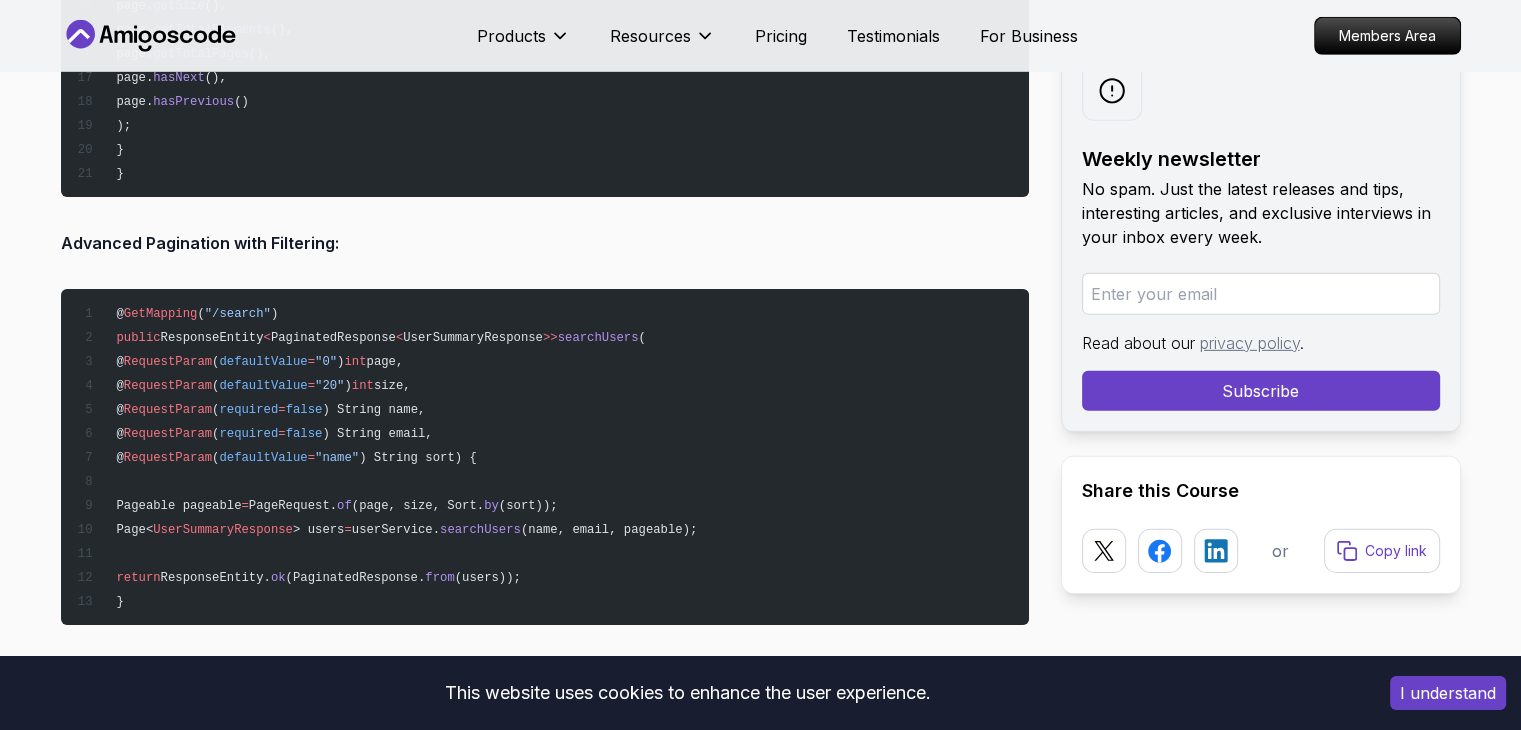 click on "UserSummaryResponse" at bounding box center (473, 338) 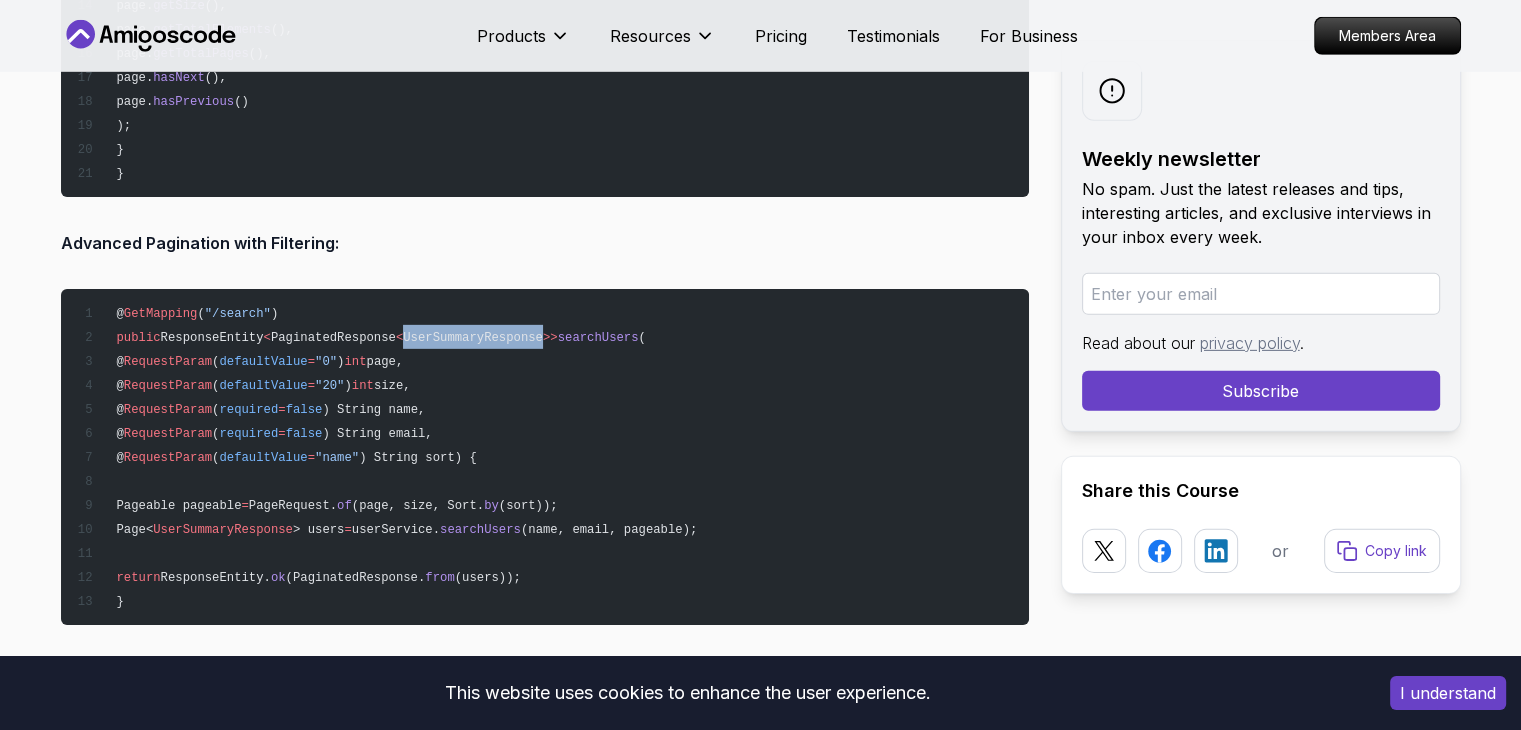 click on "UserSummaryResponse" at bounding box center (473, 338) 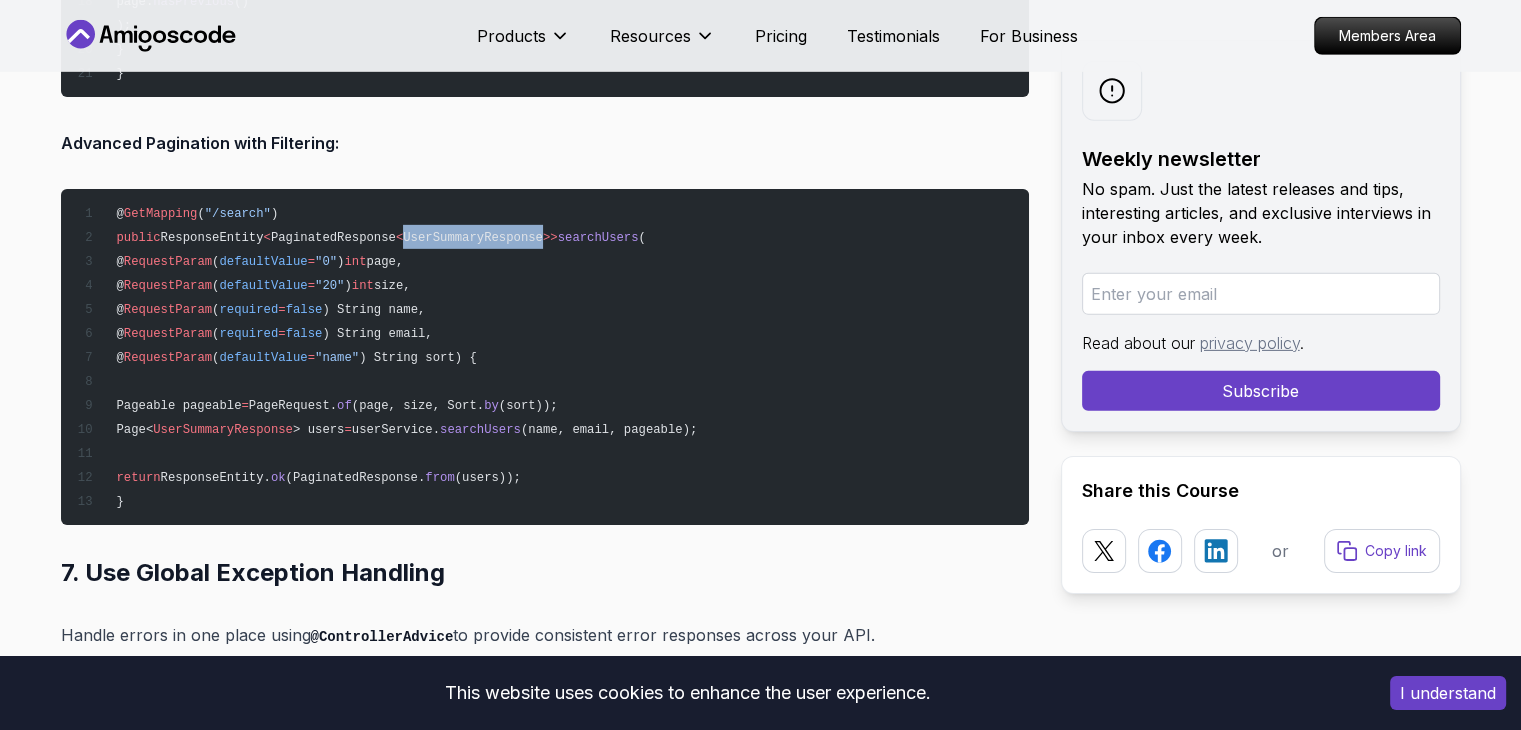 scroll, scrollTop: 13929, scrollLeft: 0, axis: vertical 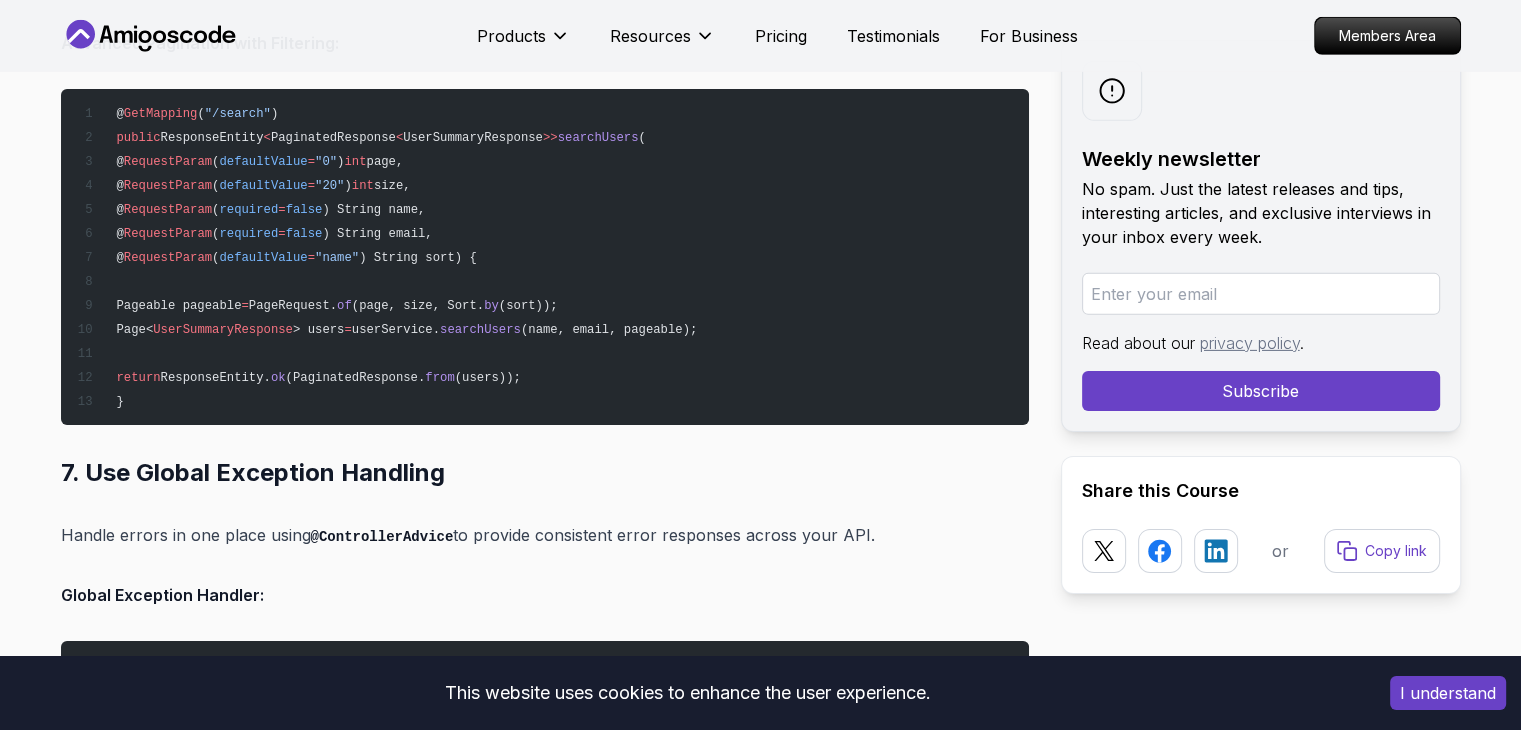 click on "(PaginatedResponse." at bounding box center [356, 378] 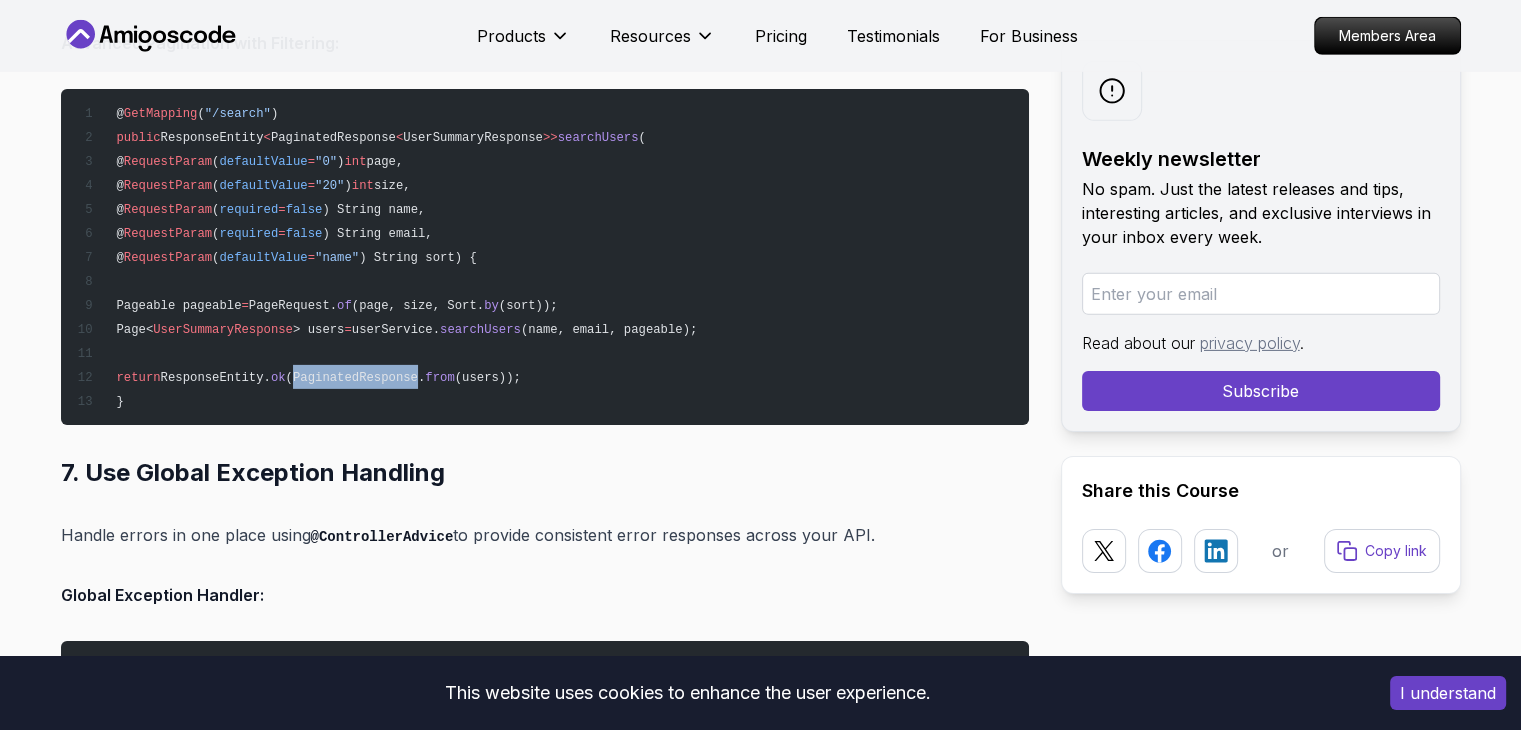 click on "(PaginatedResponse." at bounding box center [356, 378] 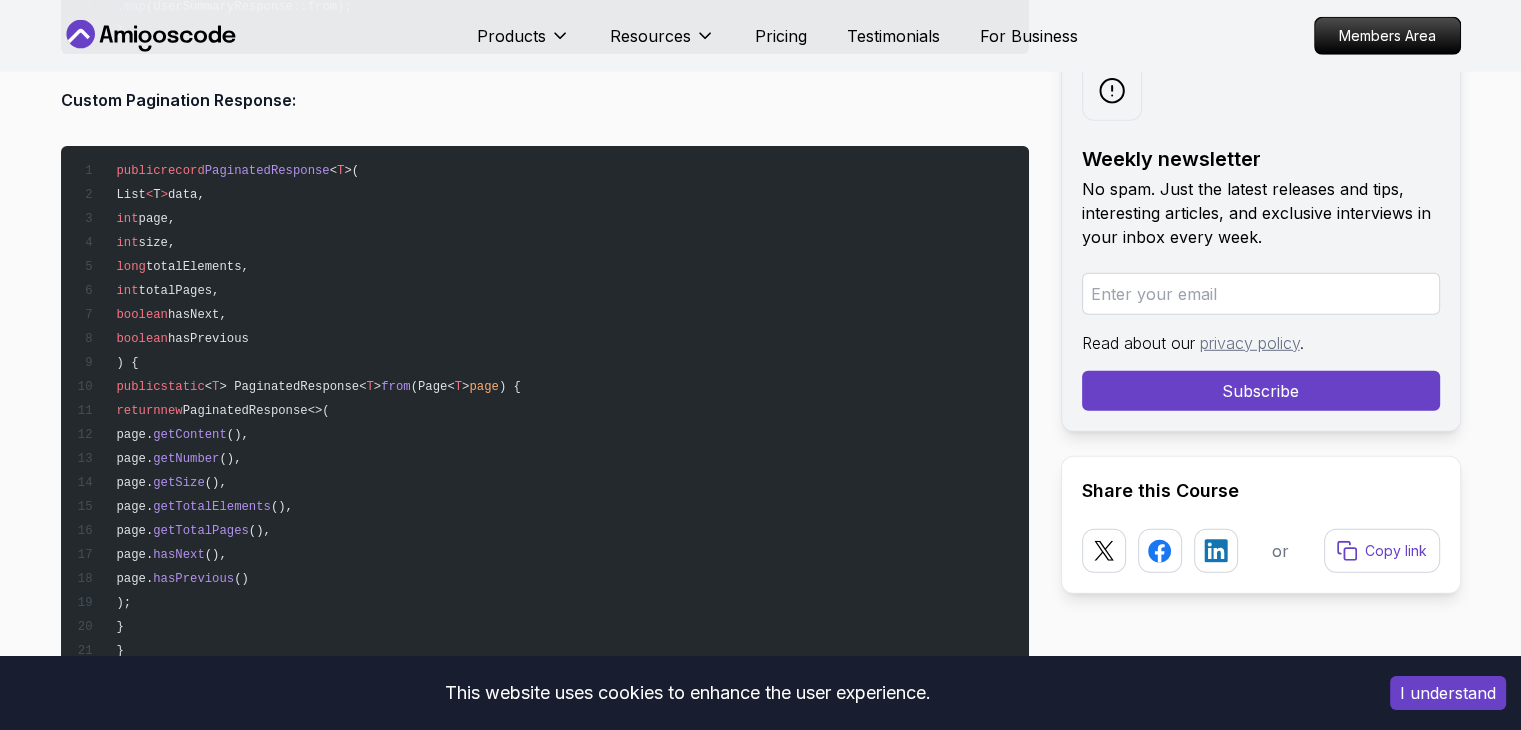 scroll, scrollTop: 13229, scrollLeft: 0, axis: vertical 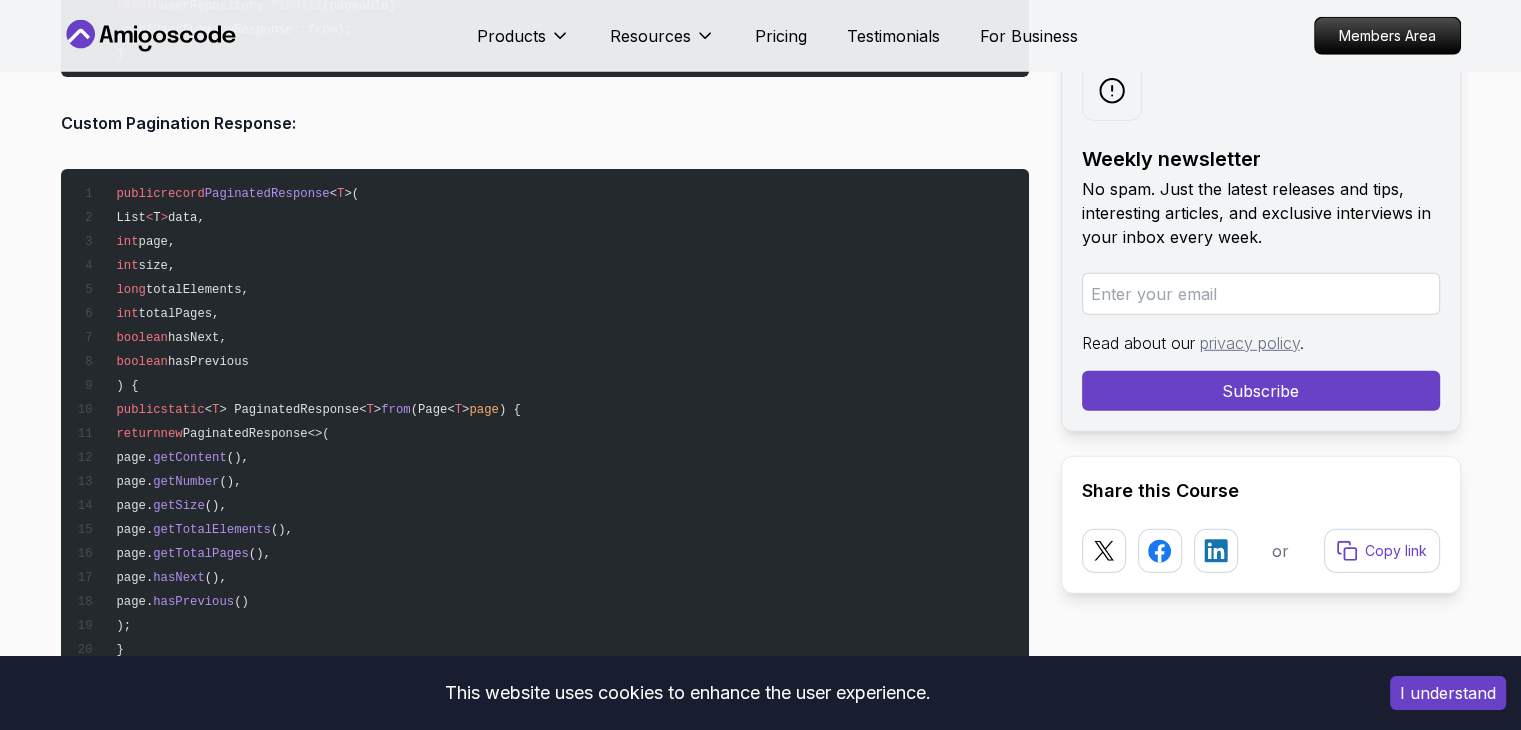 click on "PaginatedResponse" at bounding box center (267, 194) 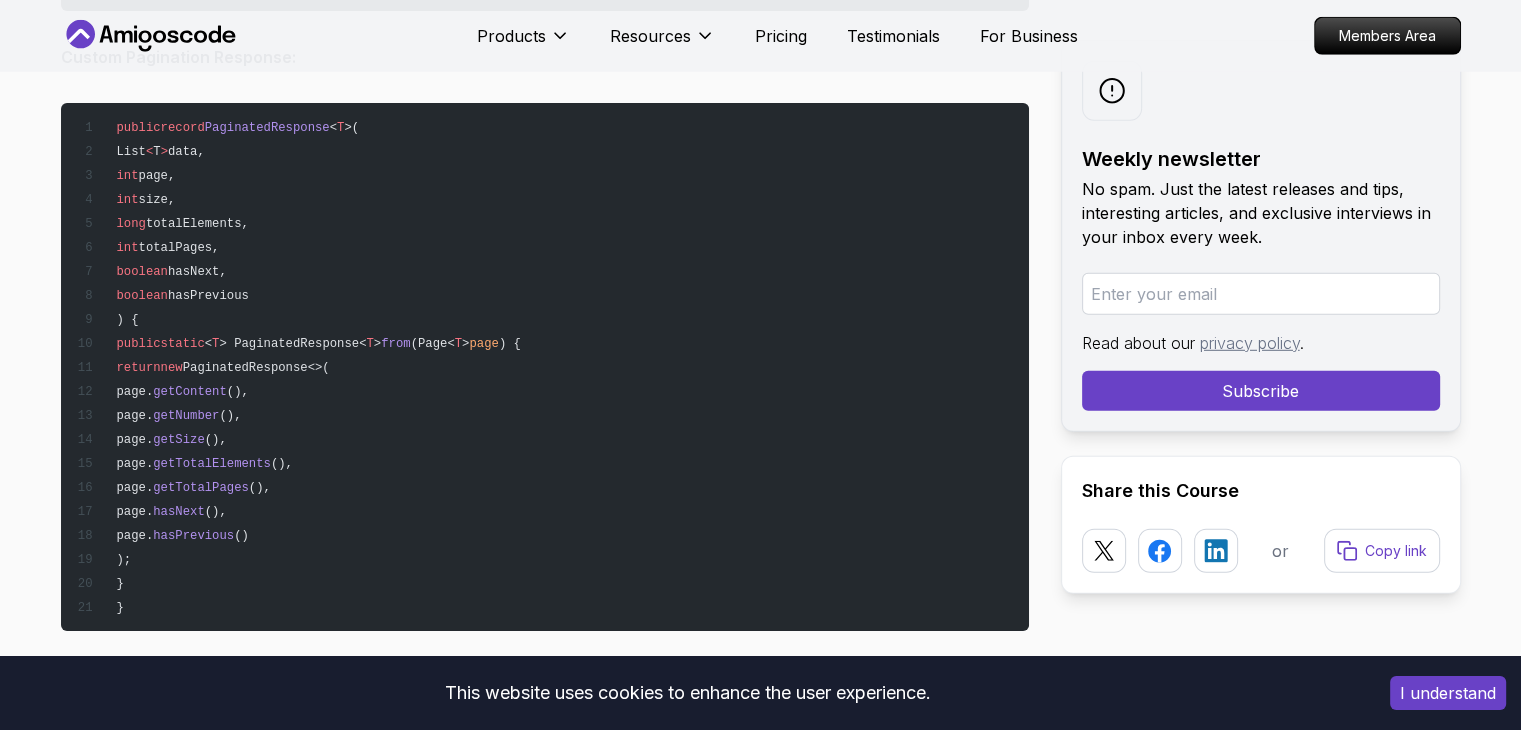 scroll, scrollTop: 13329, scrollLeft: 0, axis: vertical 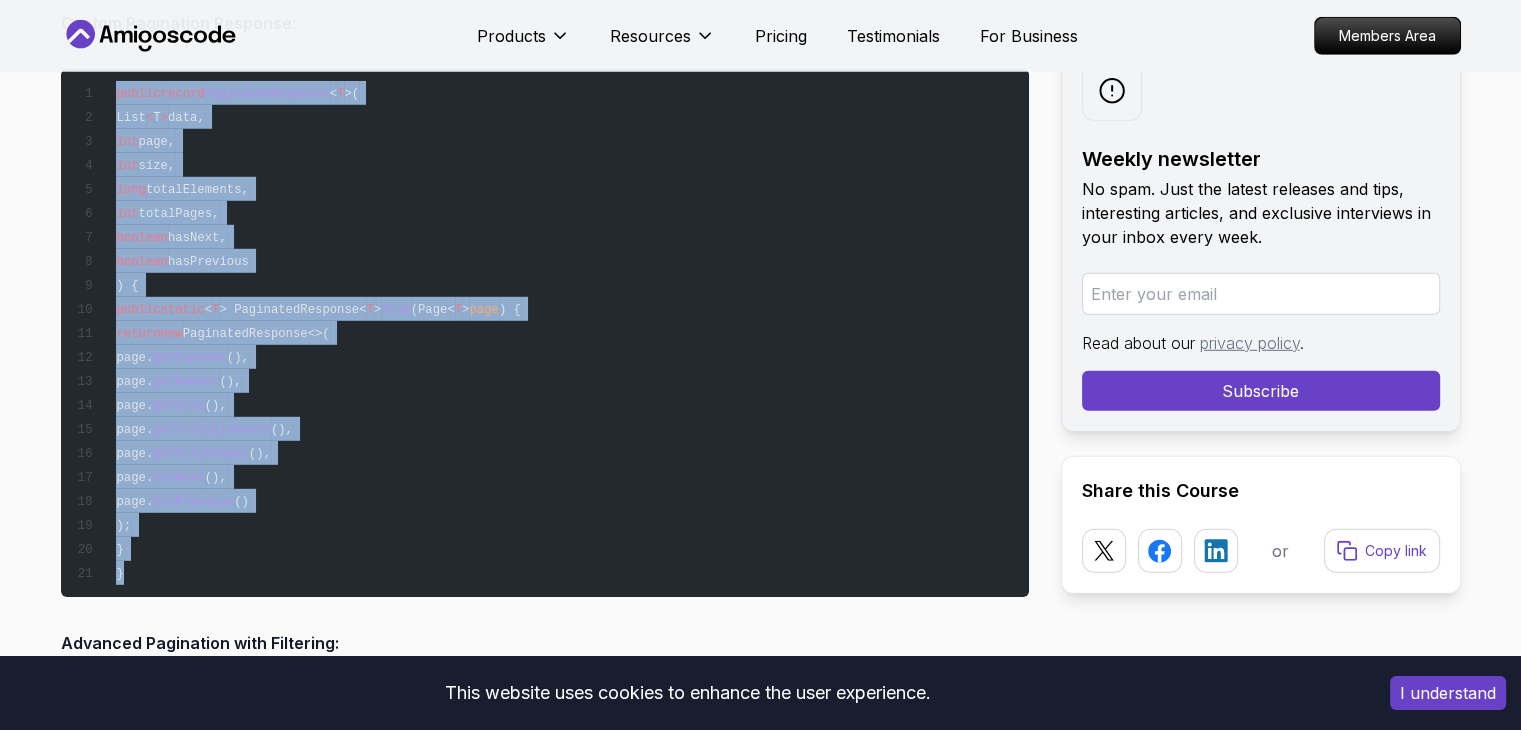 copy on "public  record  PaginatedResponse < T >(
List < T >  data,
int  page,
int  size,
long  totalElements,
int  totalPages,
boolean  hasNext,
boolean  hasPrevious
) {
public  static  < T > PaginatedResponse< T >  from (Page< T >  page ) {
return  new  PaginatedResponse<>(
page. getContent (),
page. getNumber (),
page. getSize (),
page. getTotalElements (),
page. getTotalPages (),
page. hasNext (),
page. hasPrevious ()
);
}
}" 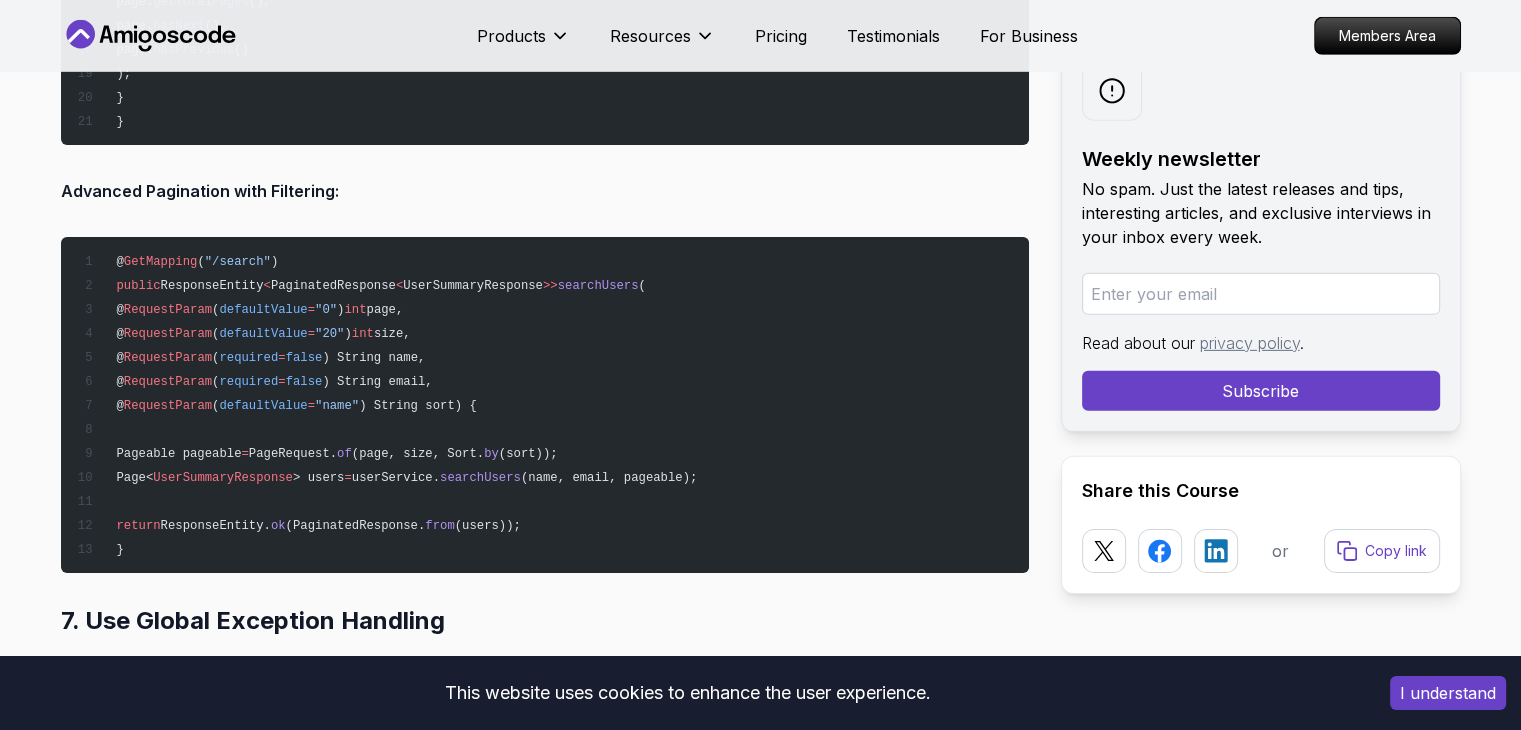 scroll, scrollTop: 13829, scrollLeft: 0, axis: vertical 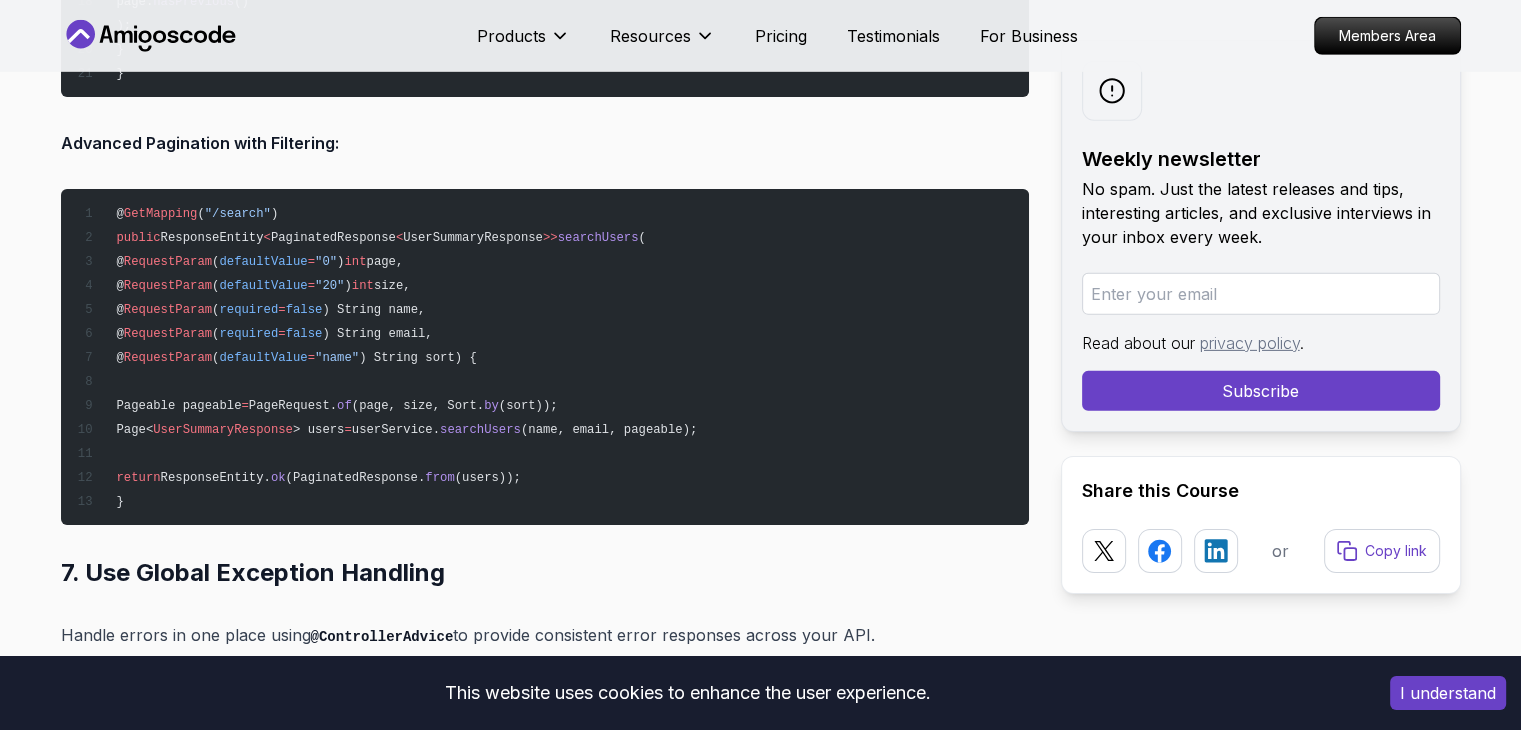 click on "UserSummaryResponse" at bounding box center [223, 430] 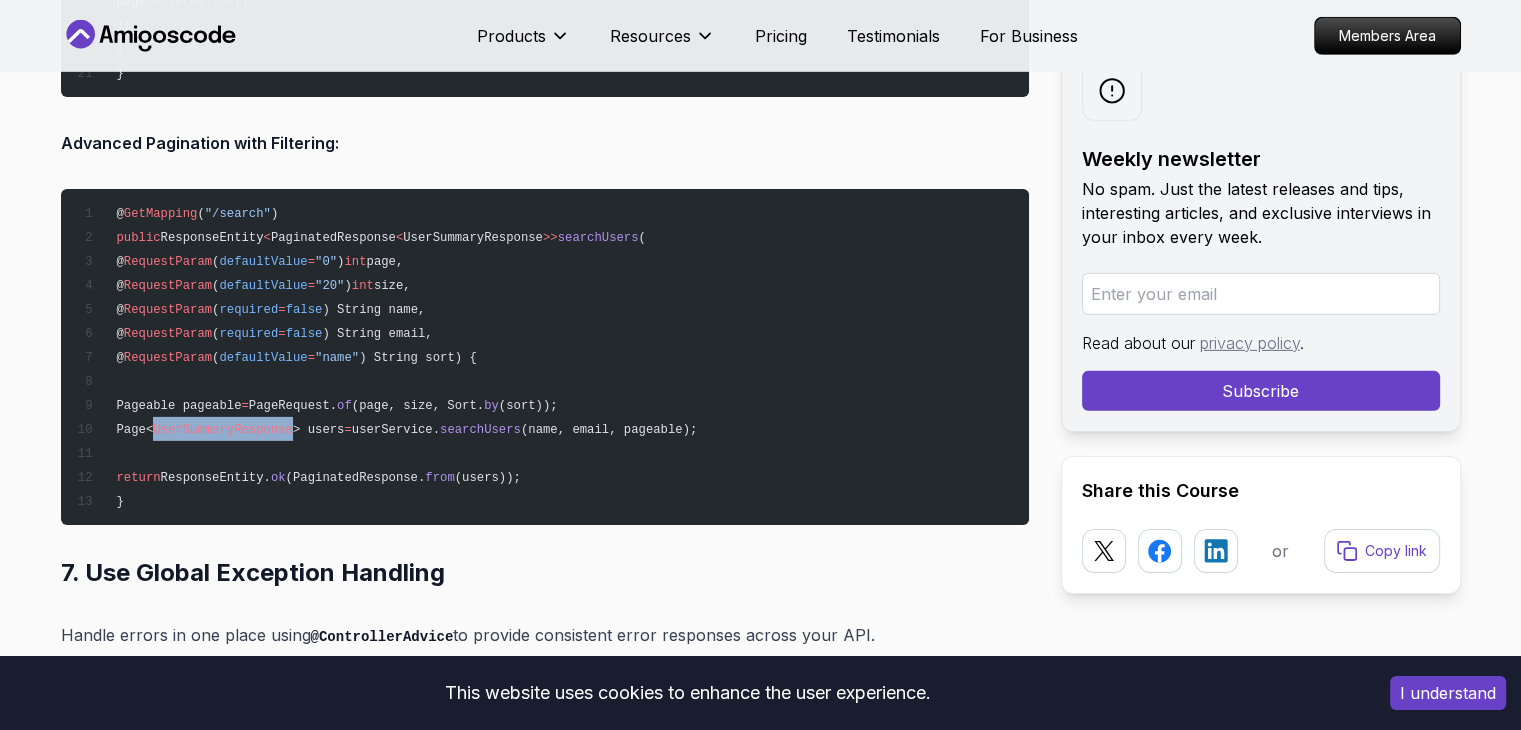 click on "UserSummaryResponse" at bounding box center [223, 430] 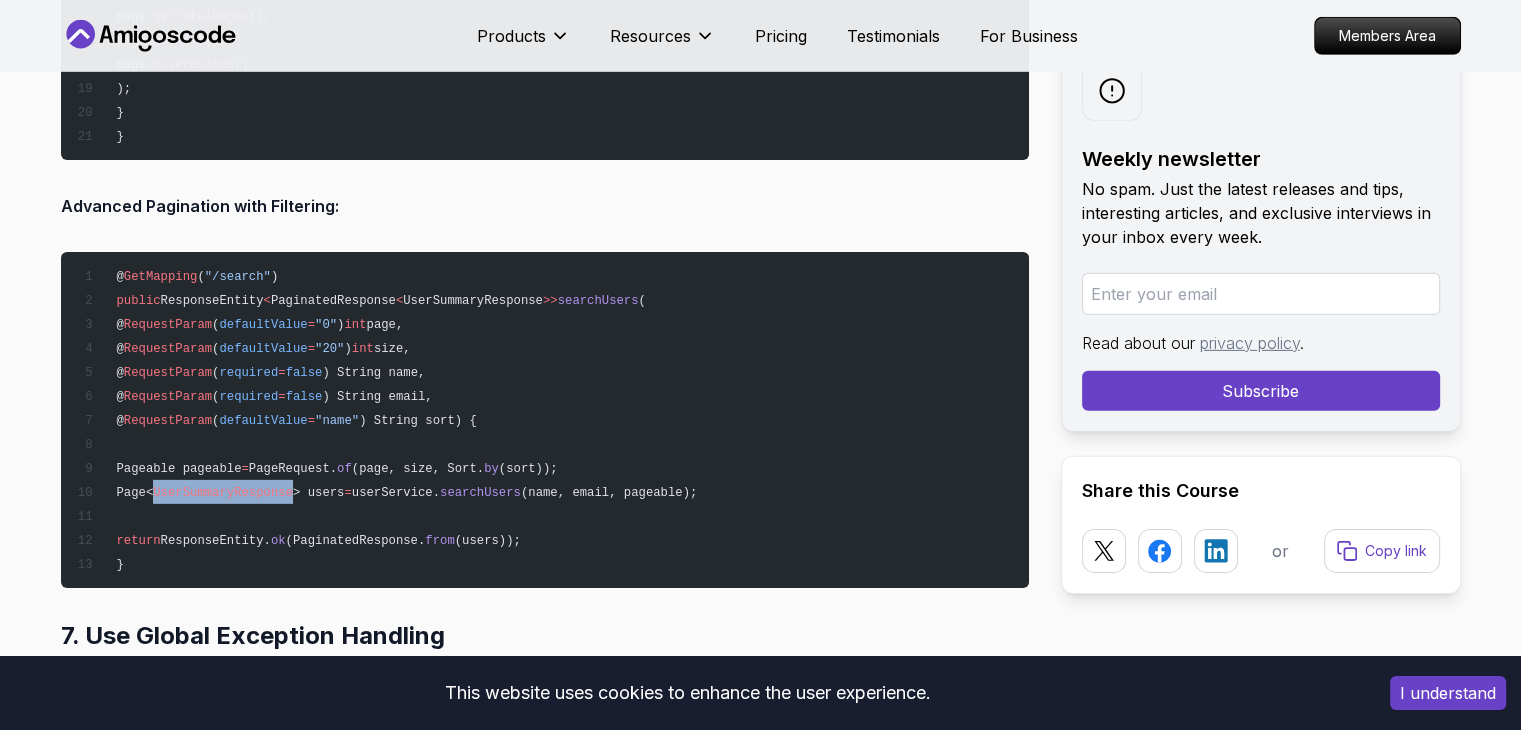 scroll, scrollTop: 13829, scrollLeft: 0, axis: vertical 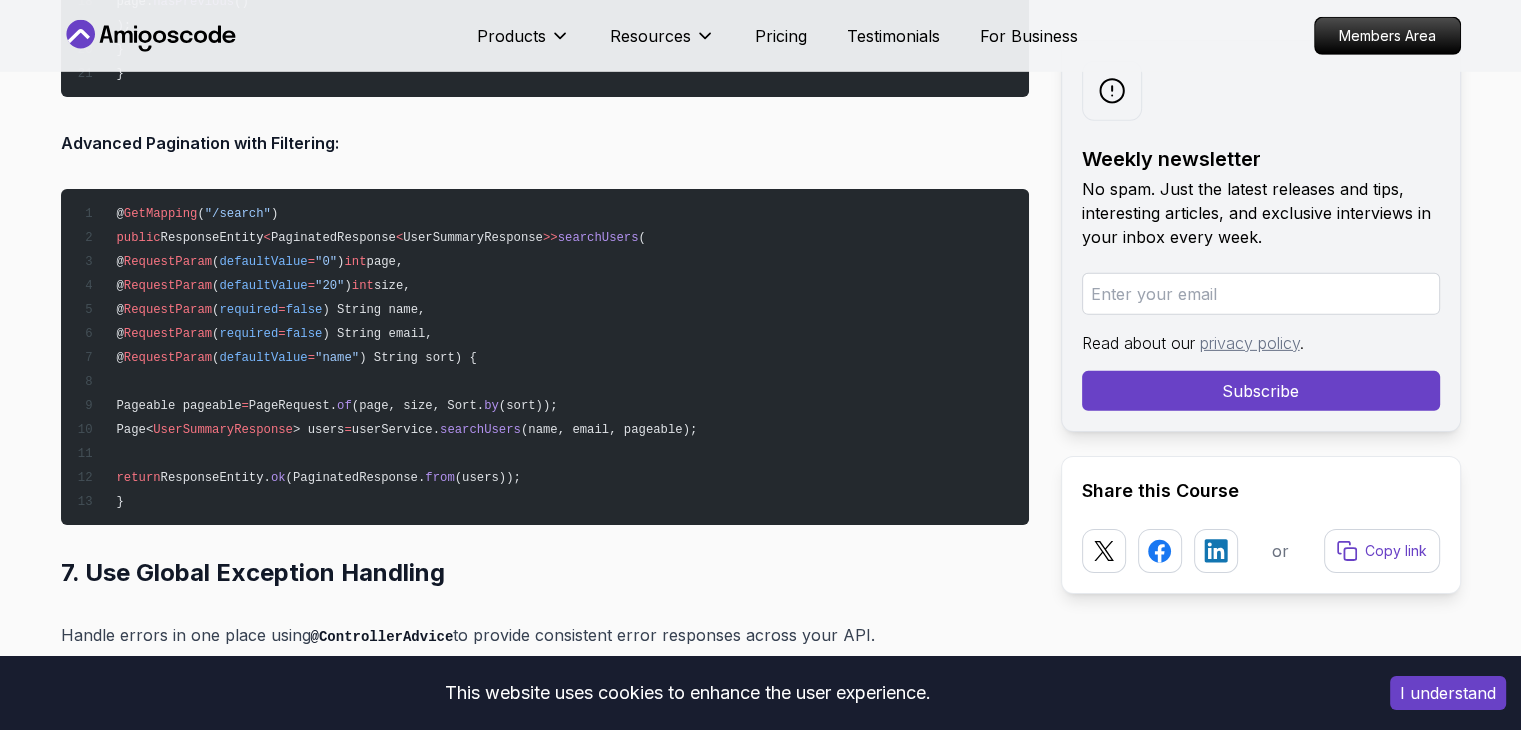 click on "searchUsers" at bounding box center (480, 430) 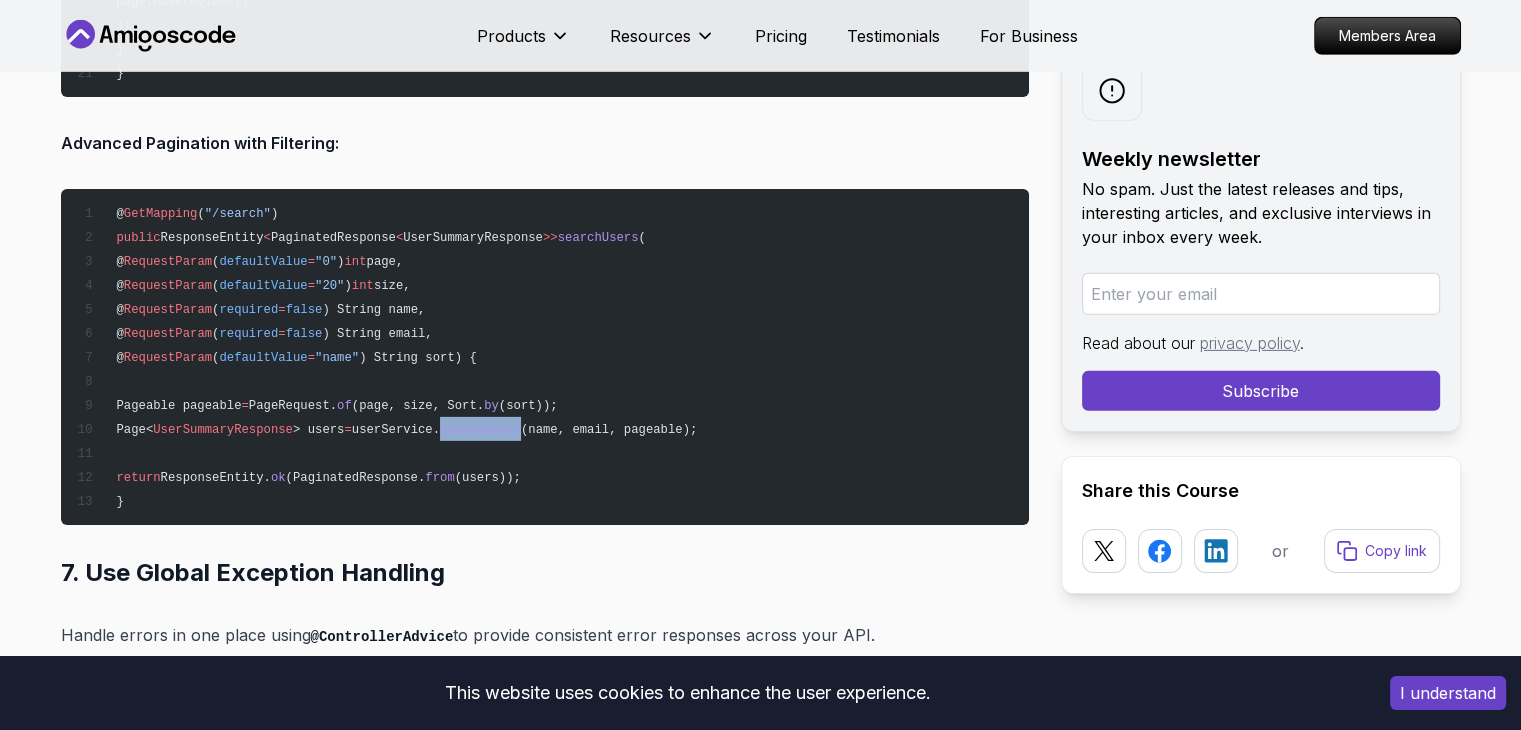 click on "searchUsers" at bounding box center (480, 430) 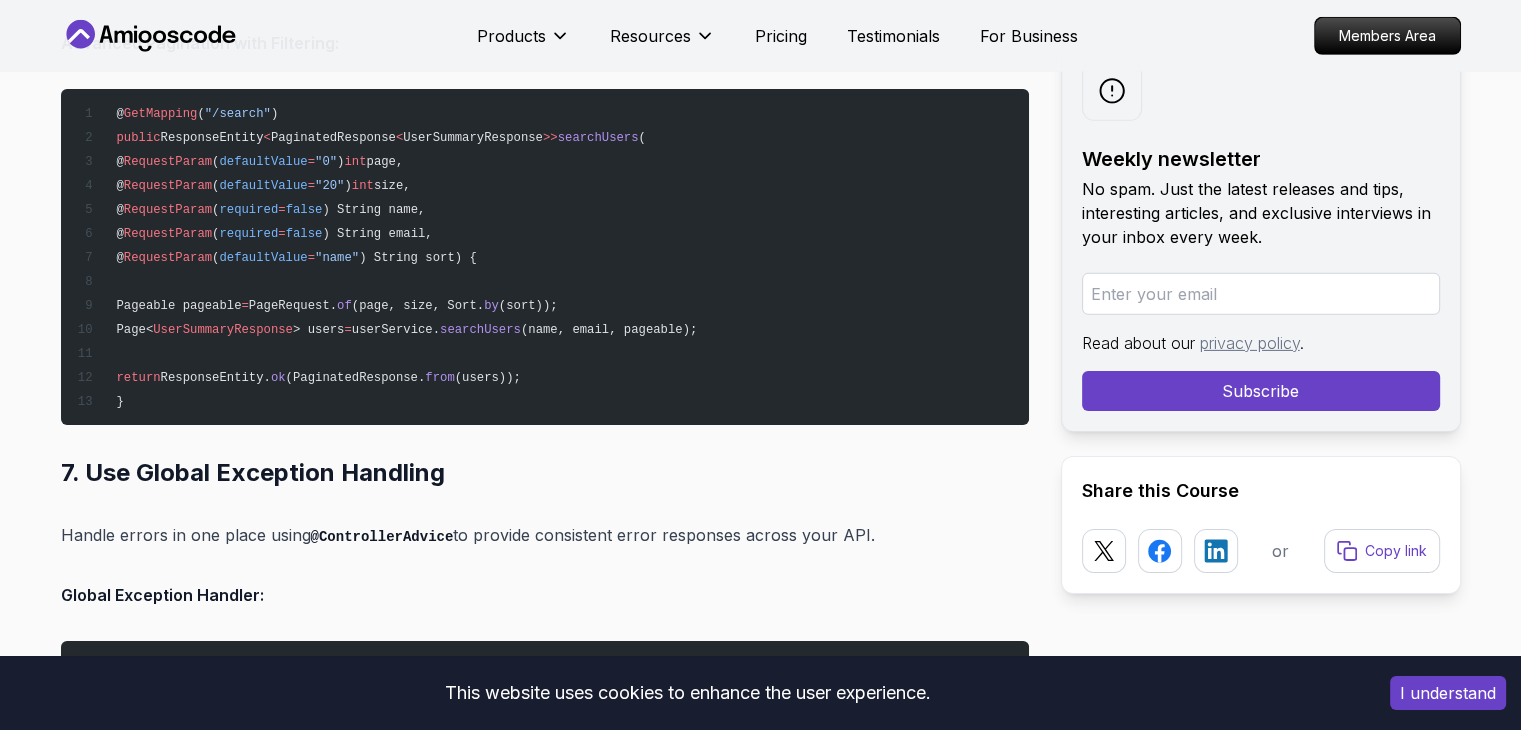 scroll, scrollTop: 13829, scrollLeft: 0, axis: vertical 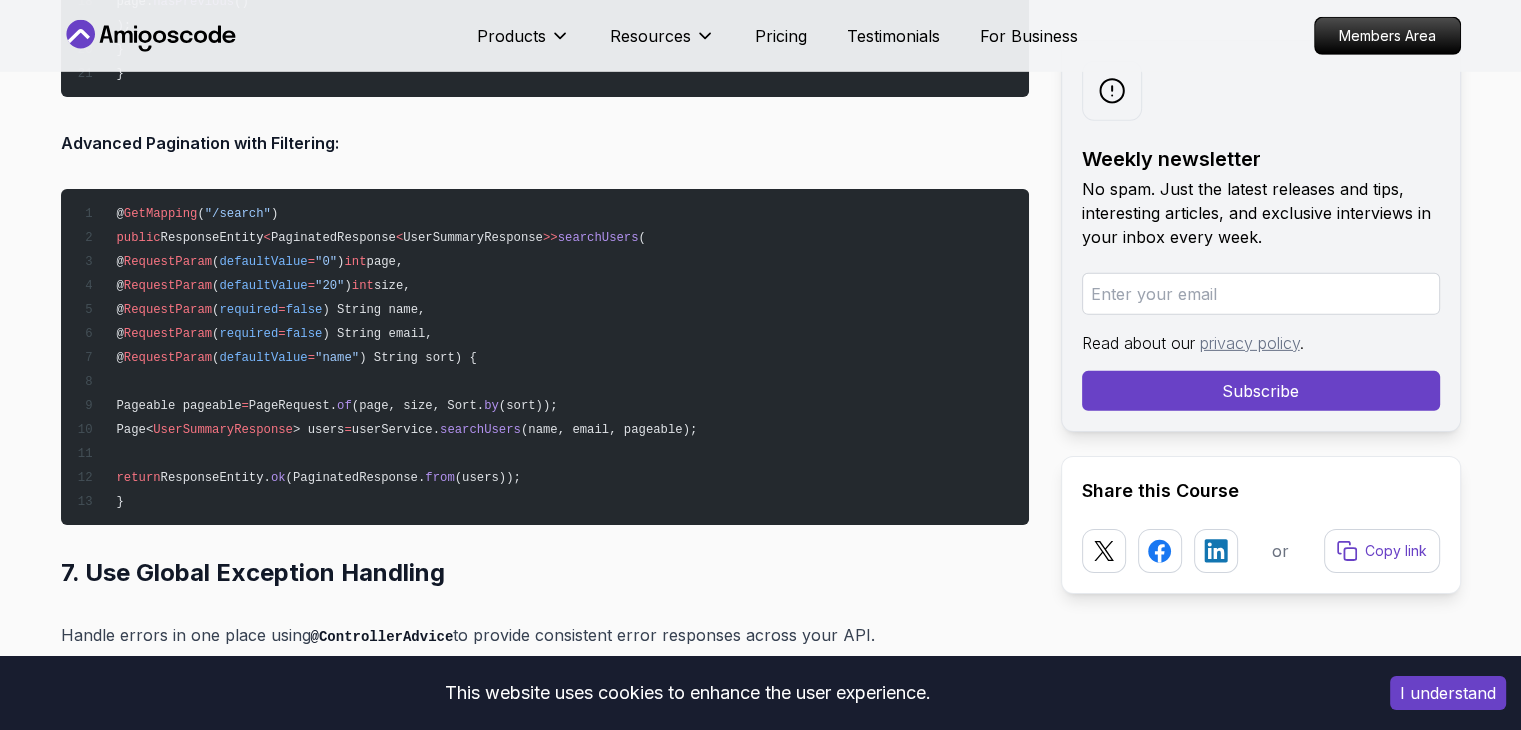 click on "(users));" at bounding box center [488, 478] 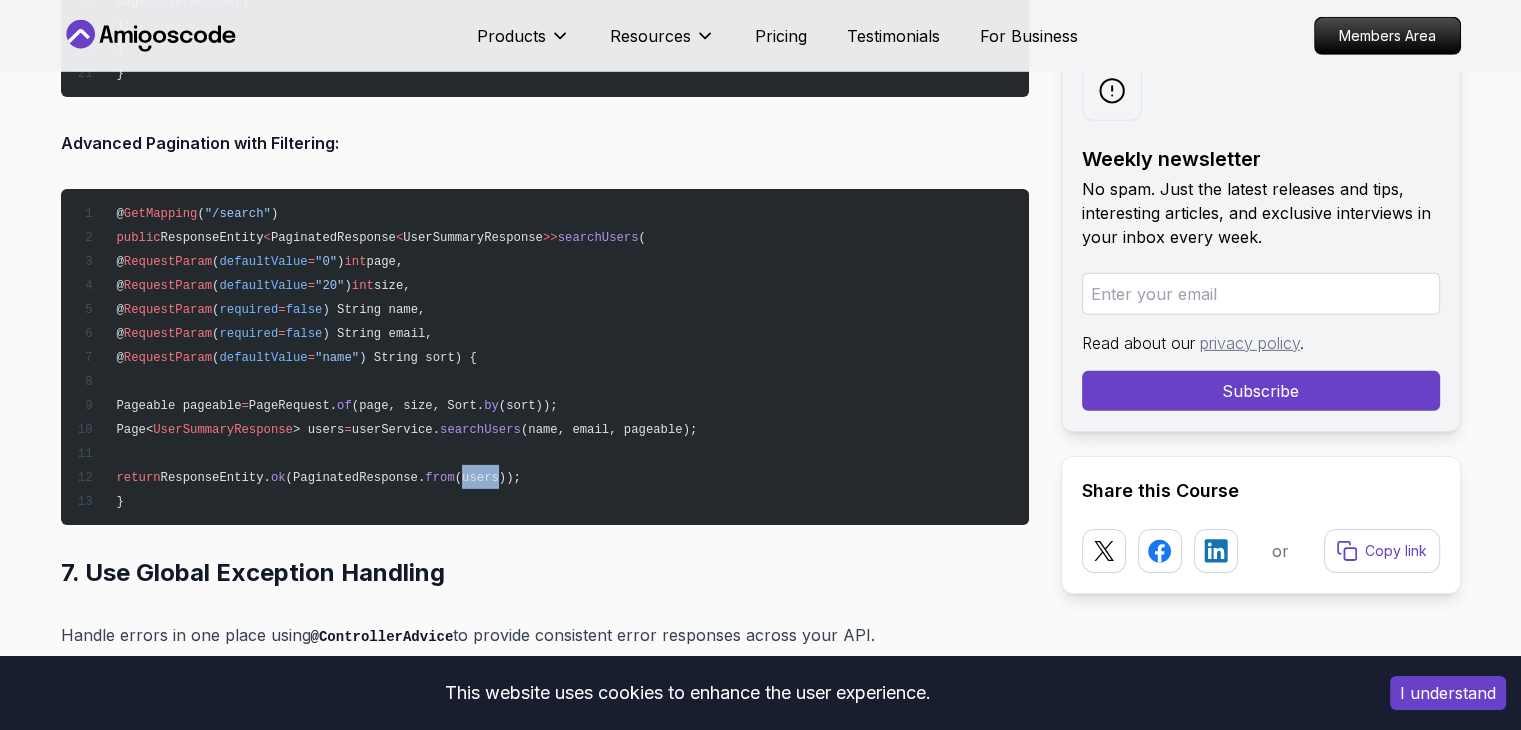 click on "(users));" at bounding box center (488, 478) 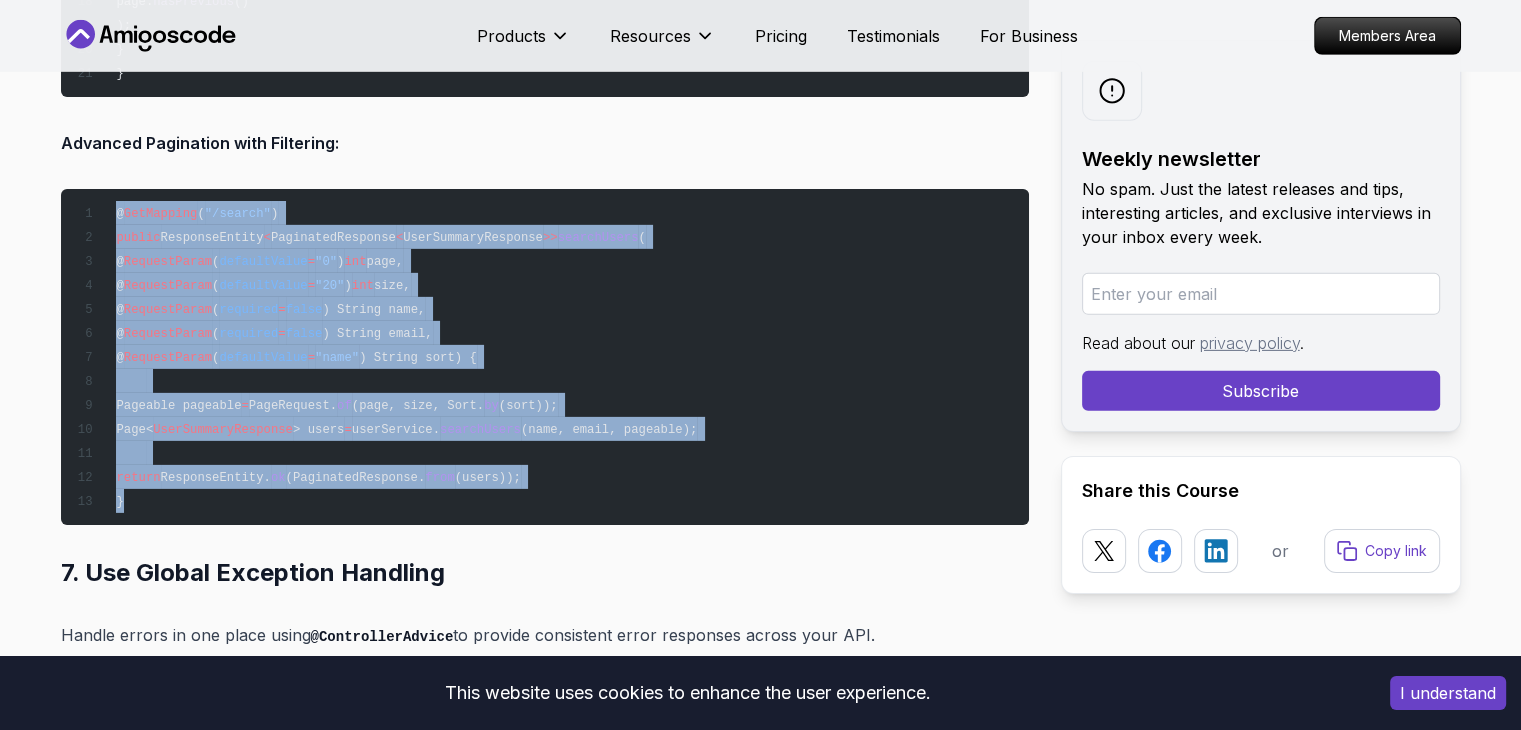 drag, startPoint x: 122, startPoint y: 213, endPoint x: 228, endPoint y: 421, distance: 233.45235 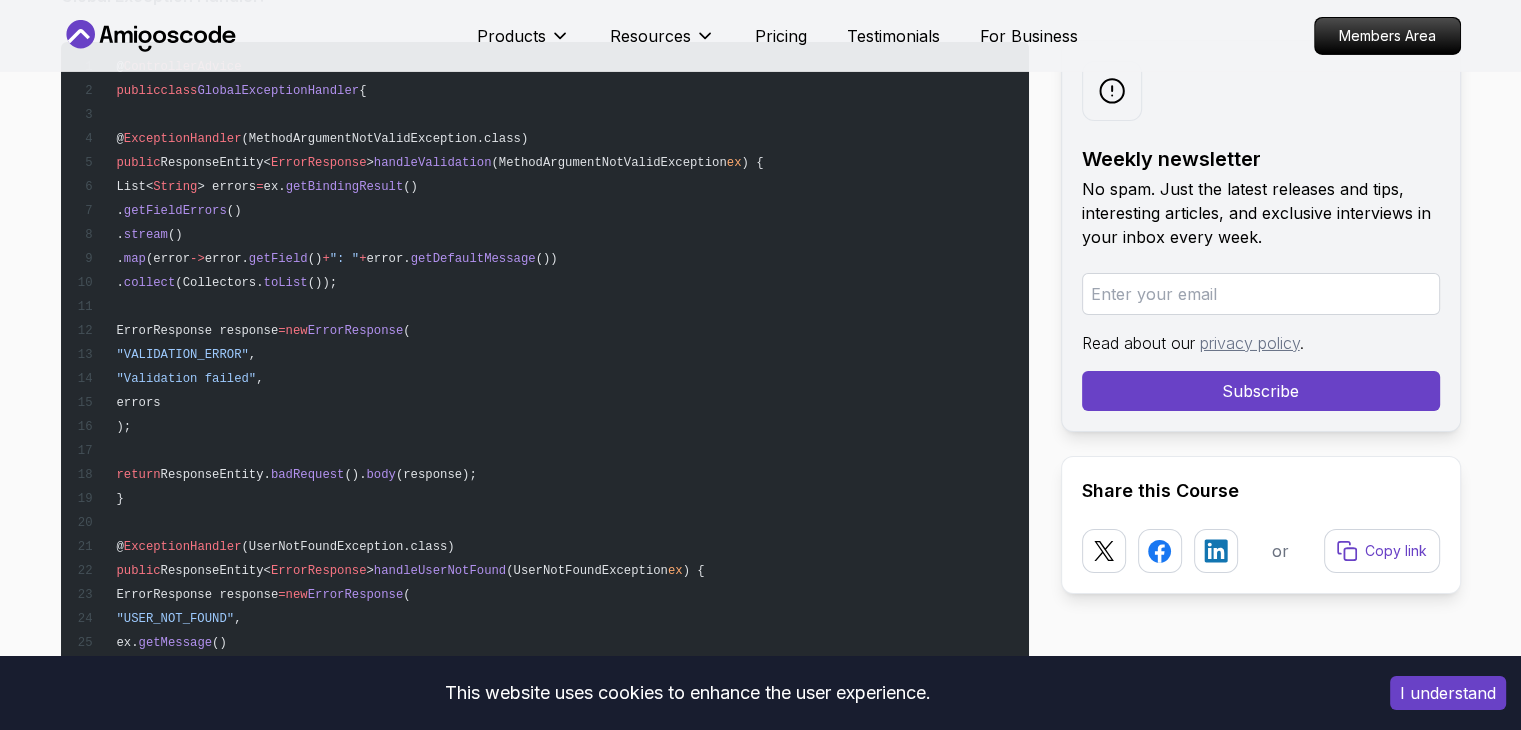 scroll, scrollTop: 14529, scrollLeft: 0, axis: vertical 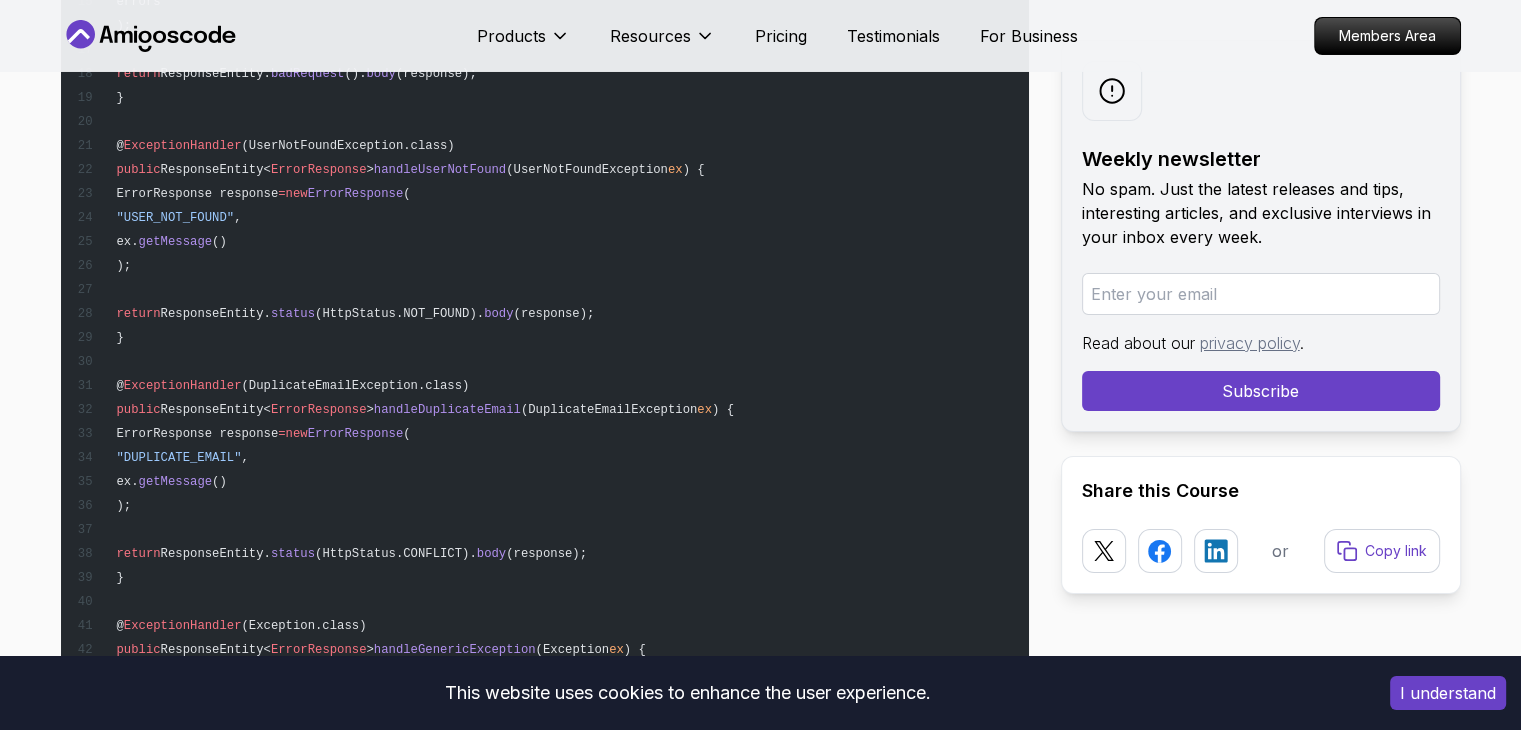 click on "(DuplicateEmailException.class)" at bounding box center (355, 386) 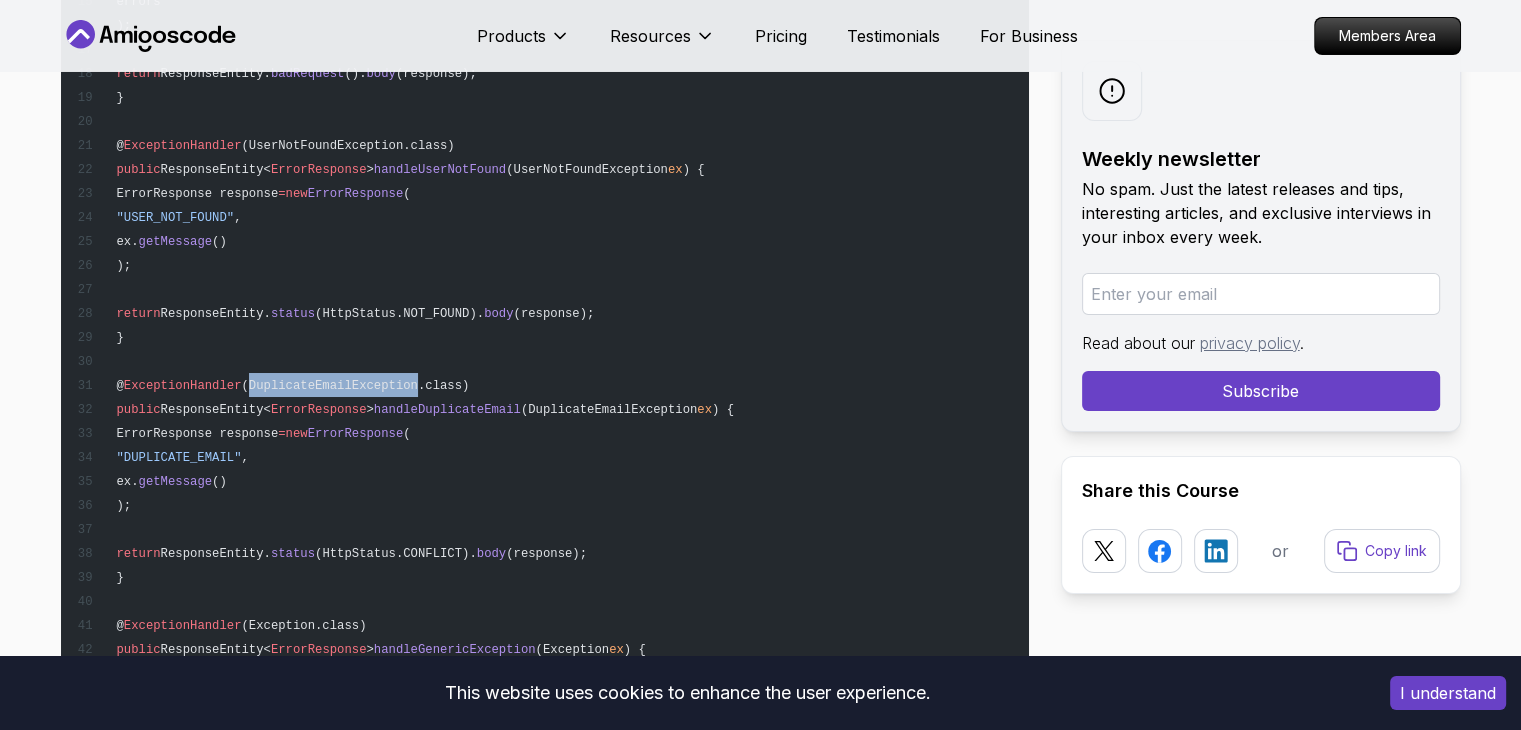 click on "(DuplicateEmailException.class)" at bounding box center (355, 386) 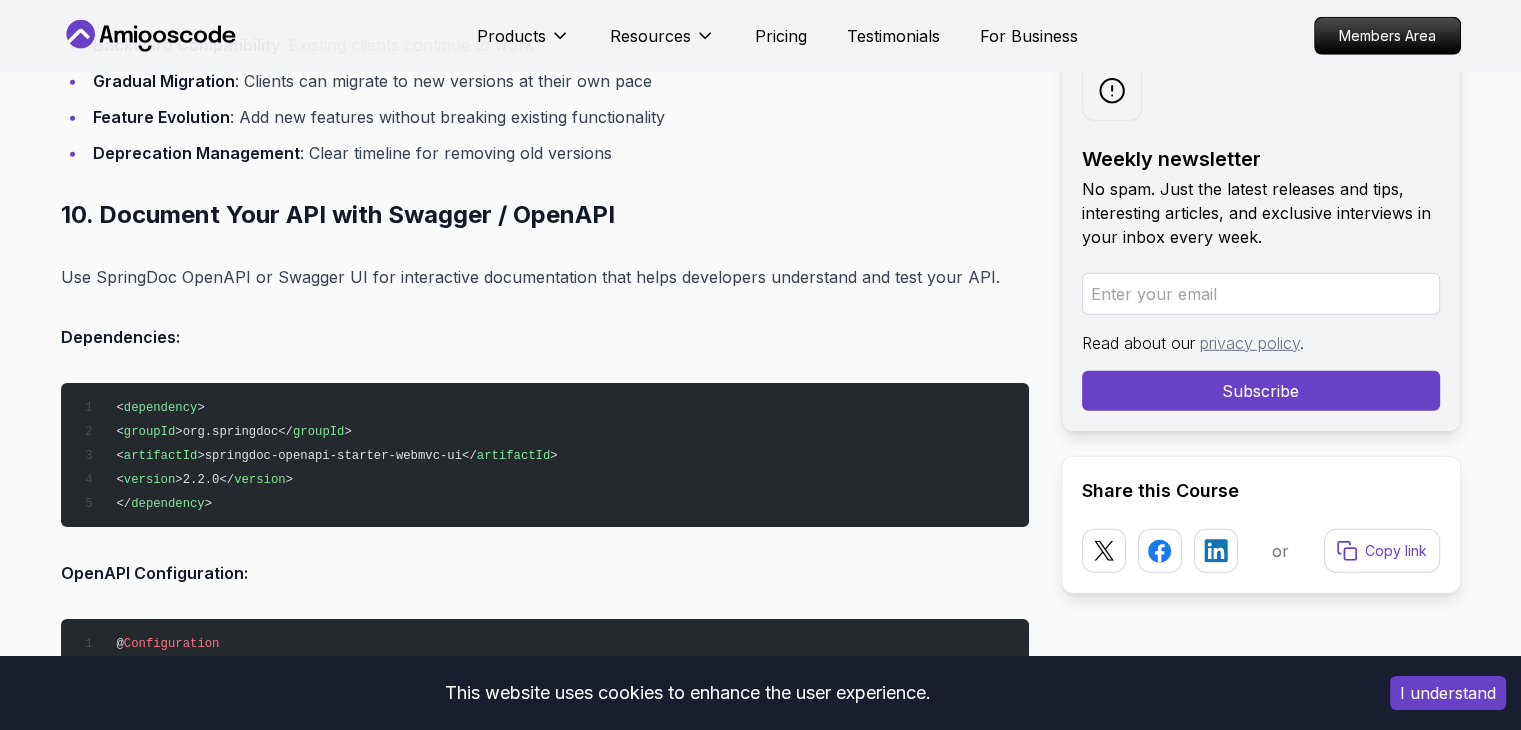 scroll, scrollTop: 20929, scrollLeft: 0, axis: vertical 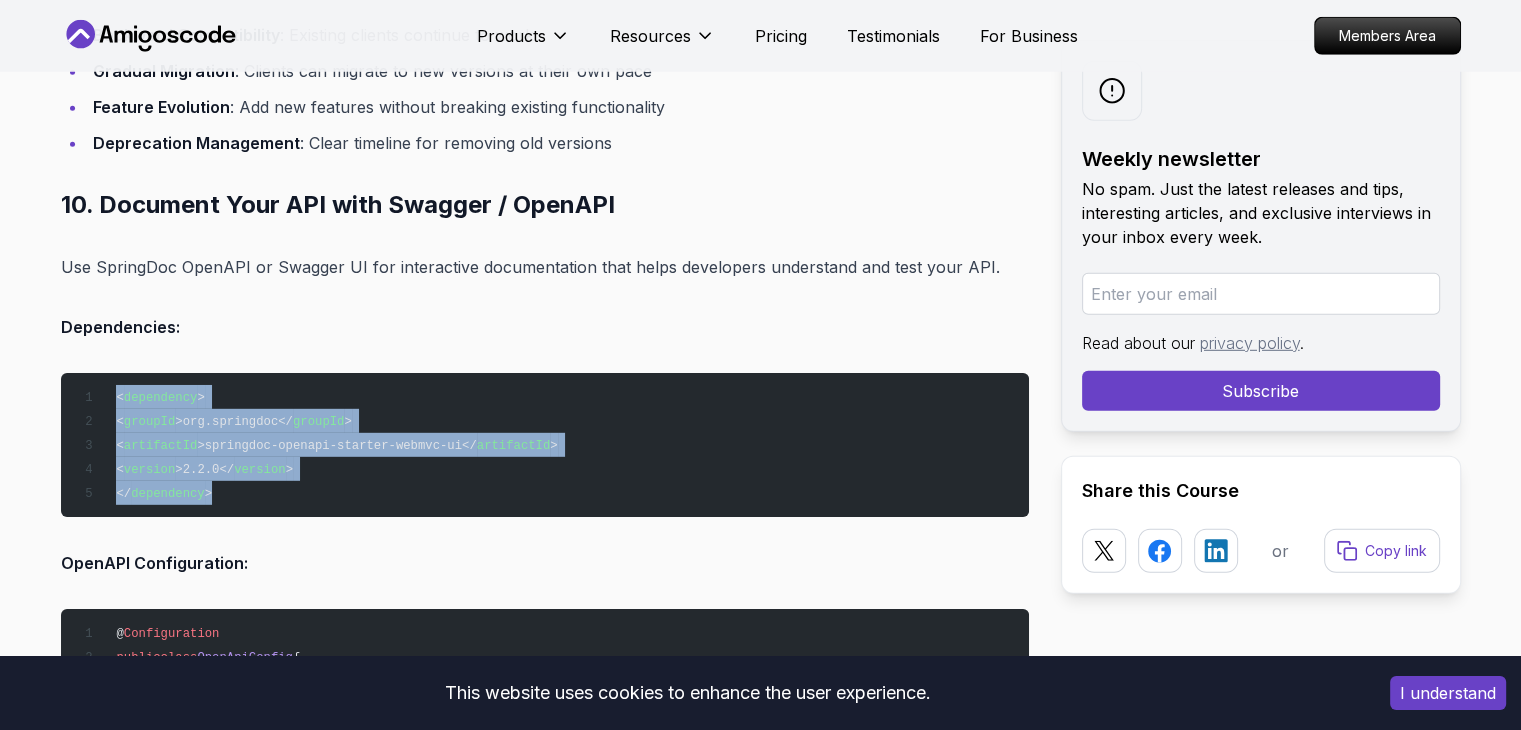 drag, startPoint x: 137, startPoint y: 422, endPoint x: 239, endPoint y: 485, distance: 119.88744 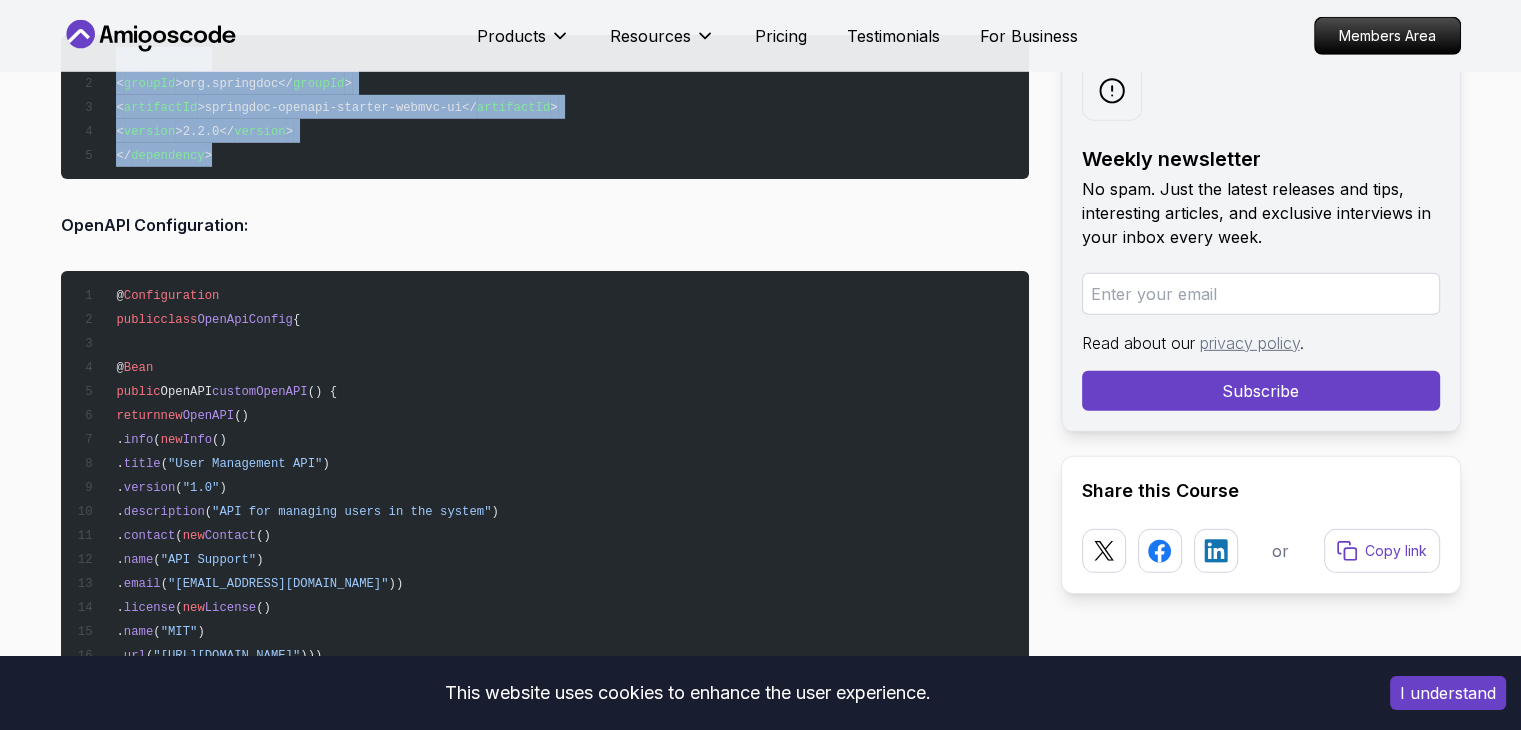 scroll, scrollTop: 21229, scrollLeft: 0, axis: vertical 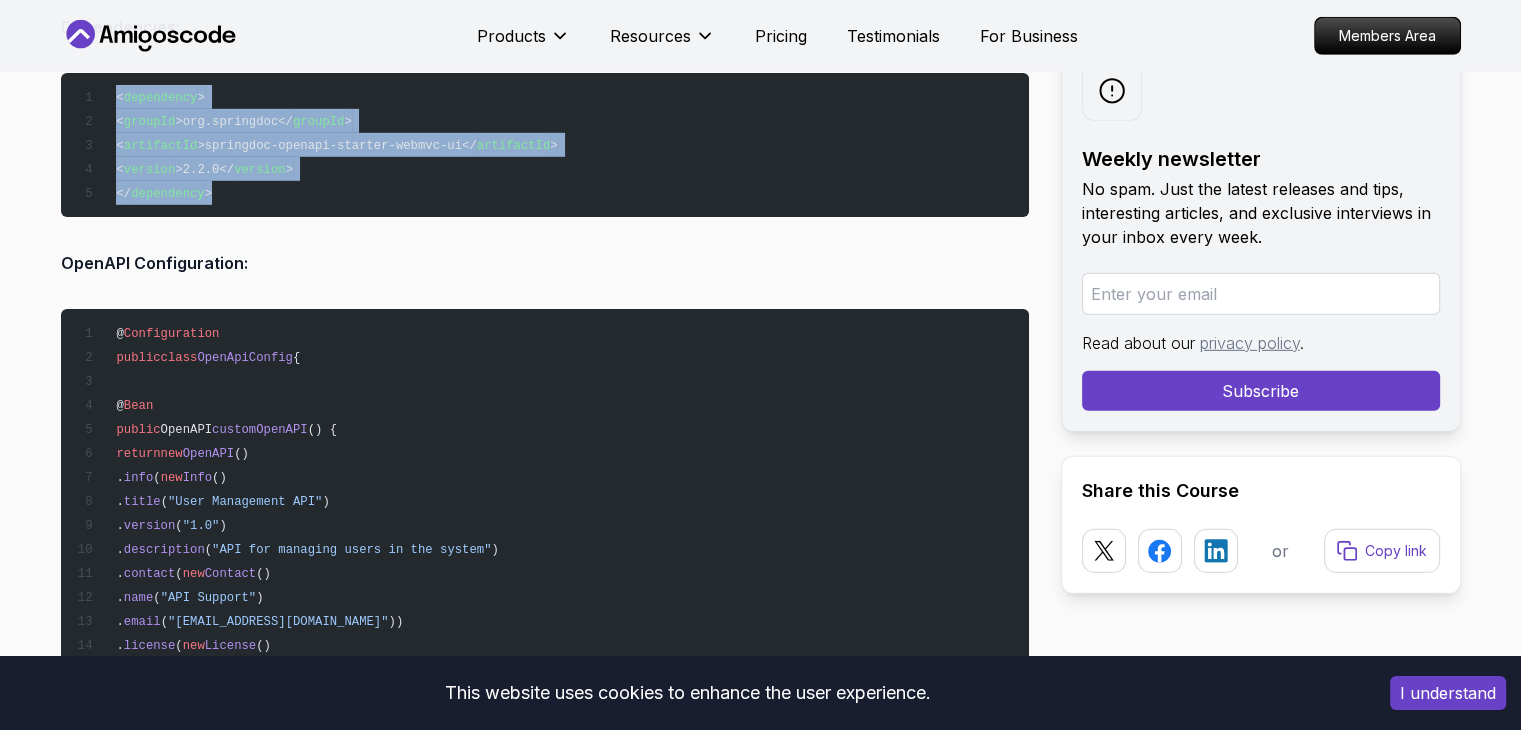 drag, startPoint x: 129, startPoint y: 393, endPoint x: 372, endPoint y: 587, distance: 310.9421 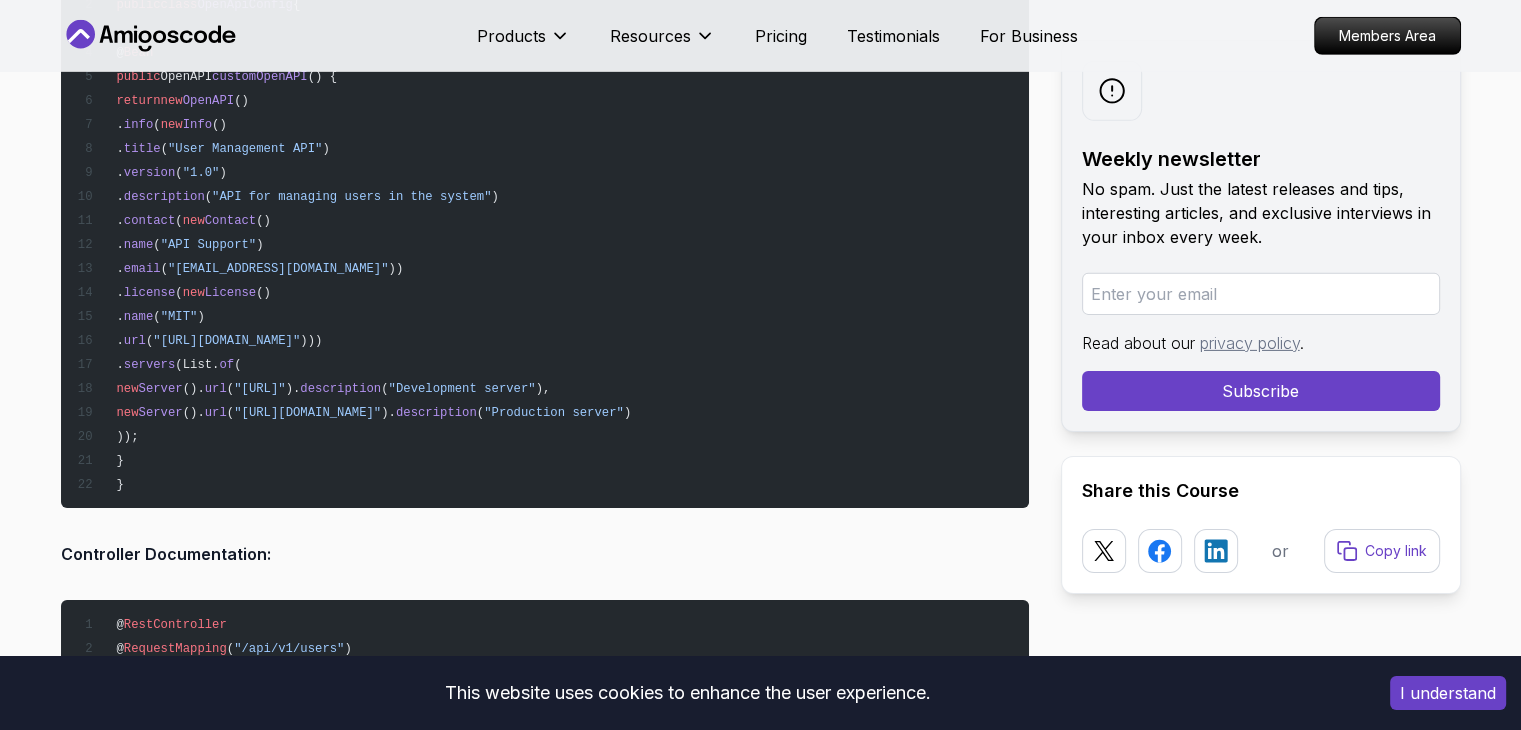 scroll, scrollTop: 21729, scrollLeft: 0, axis: vertical 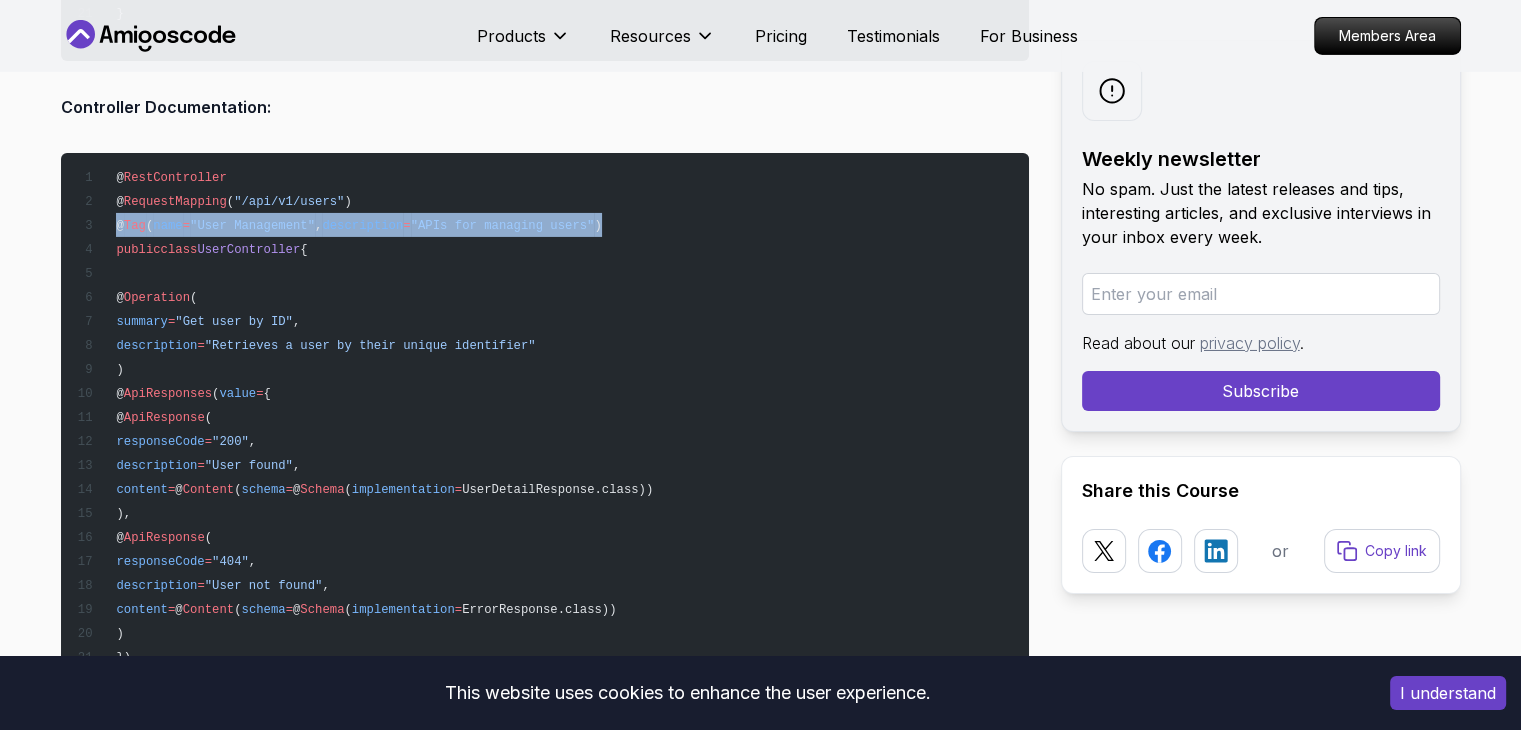 drag, startPoint x: 119, startPoint y: 221, endPoint x: 612, endPoint y: 215, distance: 493.0365 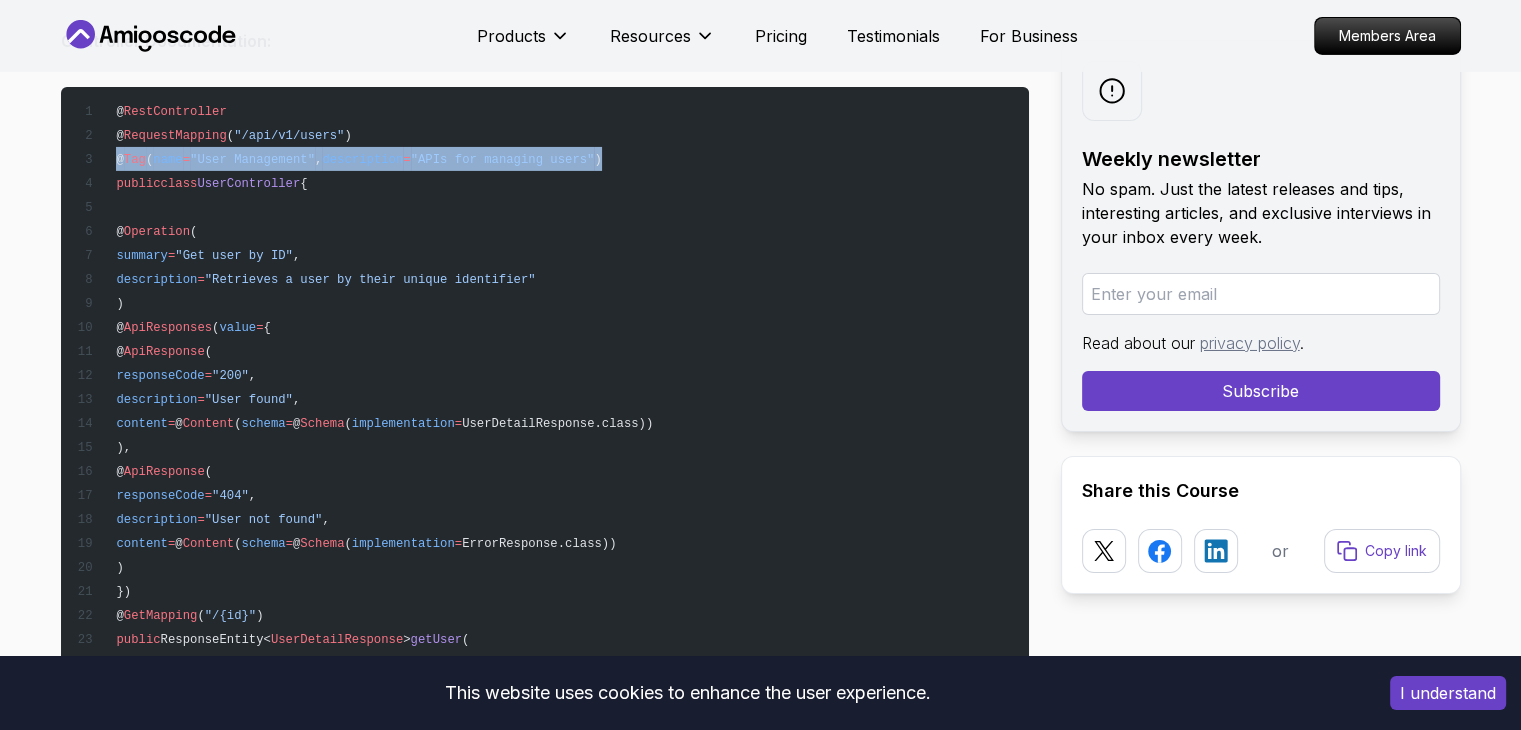 scroll, scrollTop: 22129, scrollLeft: 0, axis: vertical 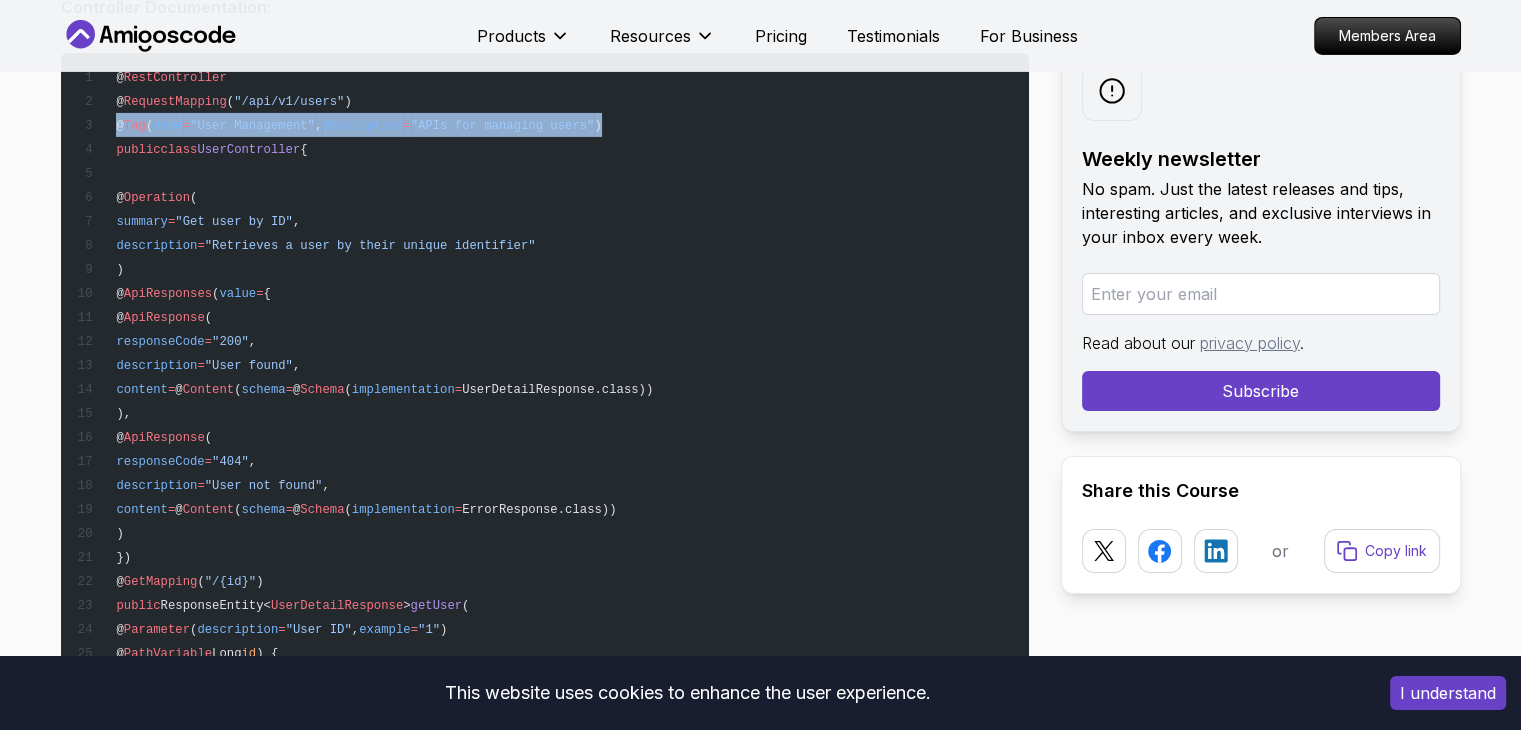 drag, startPoint x: 151, startPoint y: 284, endPoint x: 255, endPoint y: 299, distance: 105.076164 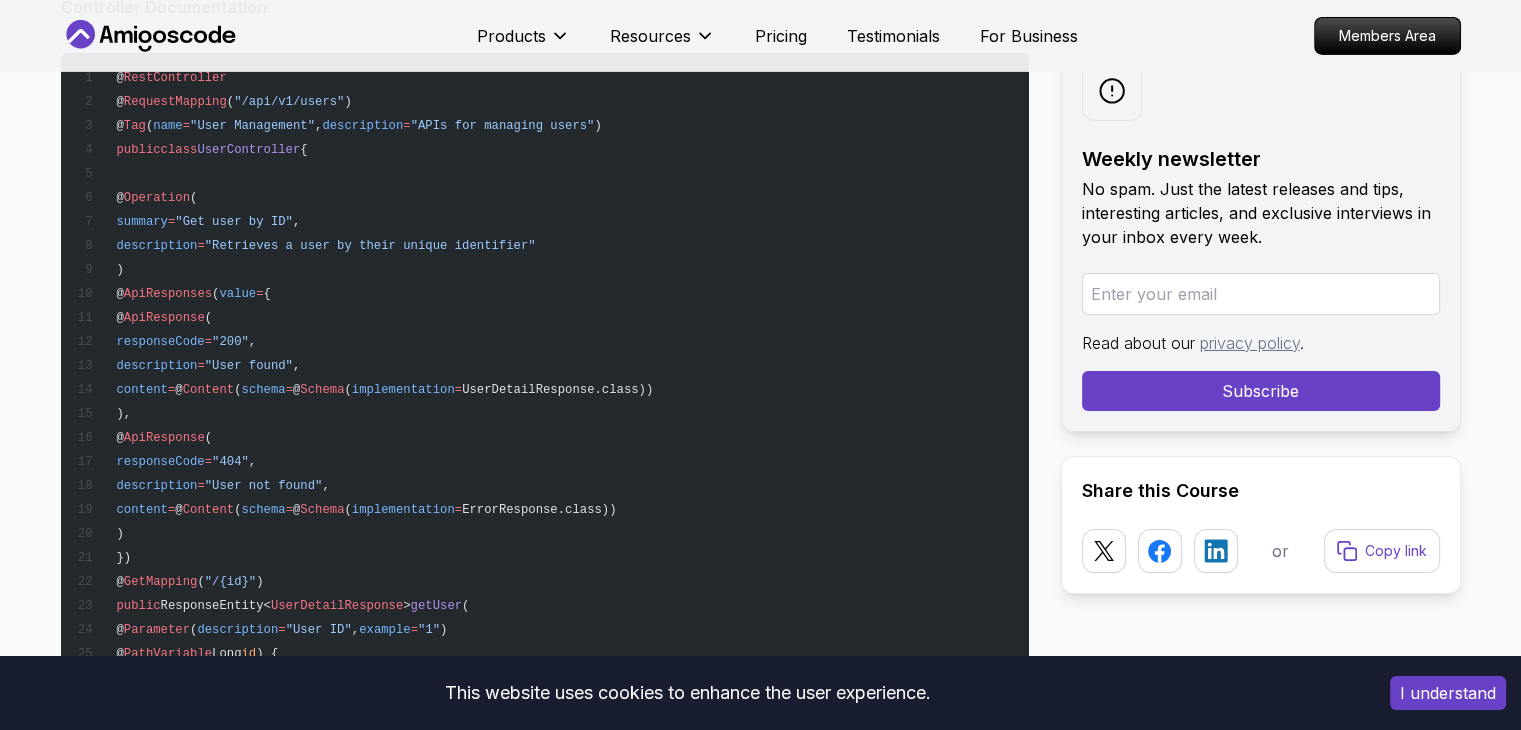 drag, startPoint x: 212, startPoint y: 207, endPoint x: 199, endPoint y: 206, distance: 13.038404 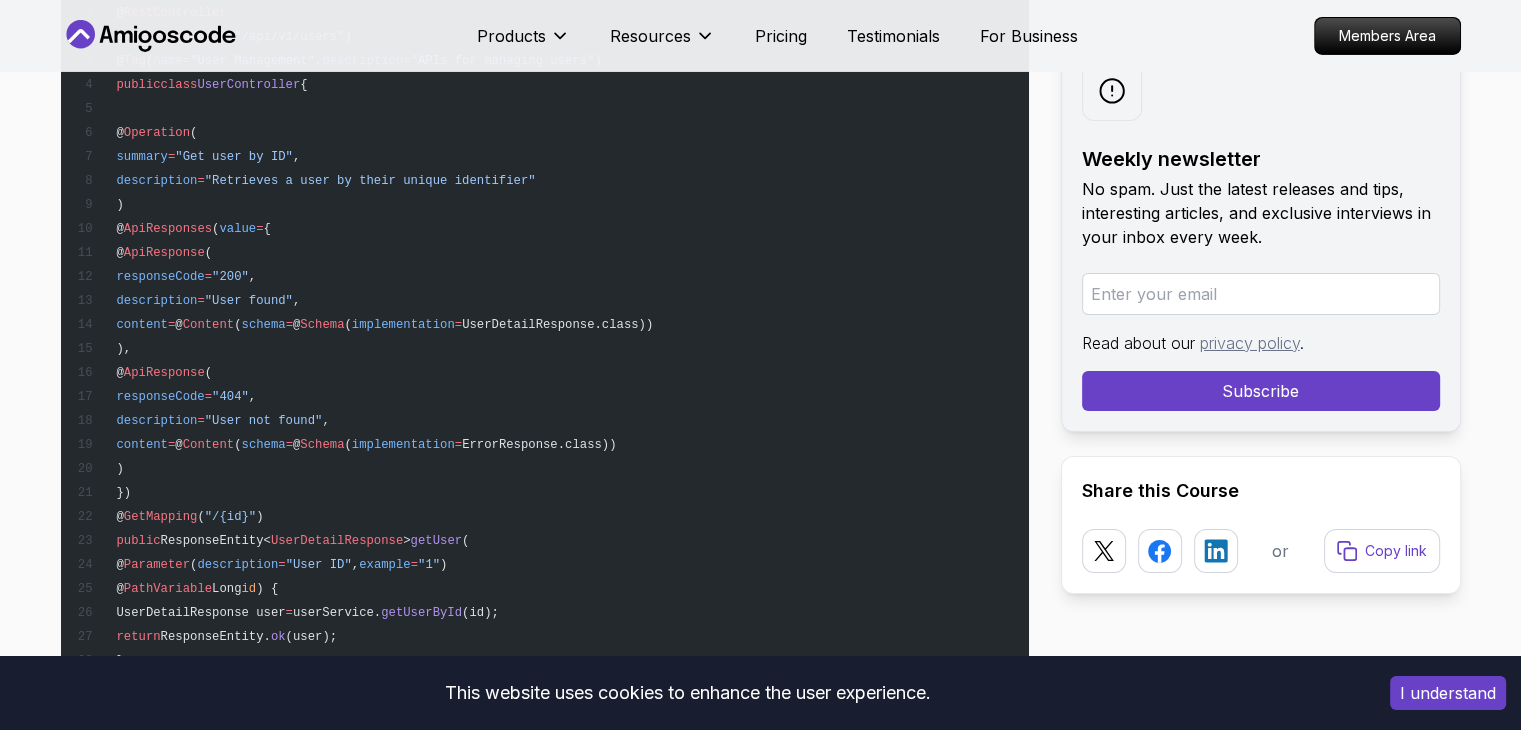 scroll, scrollTop: 22229, scrollLeft: 0, axis: vertical 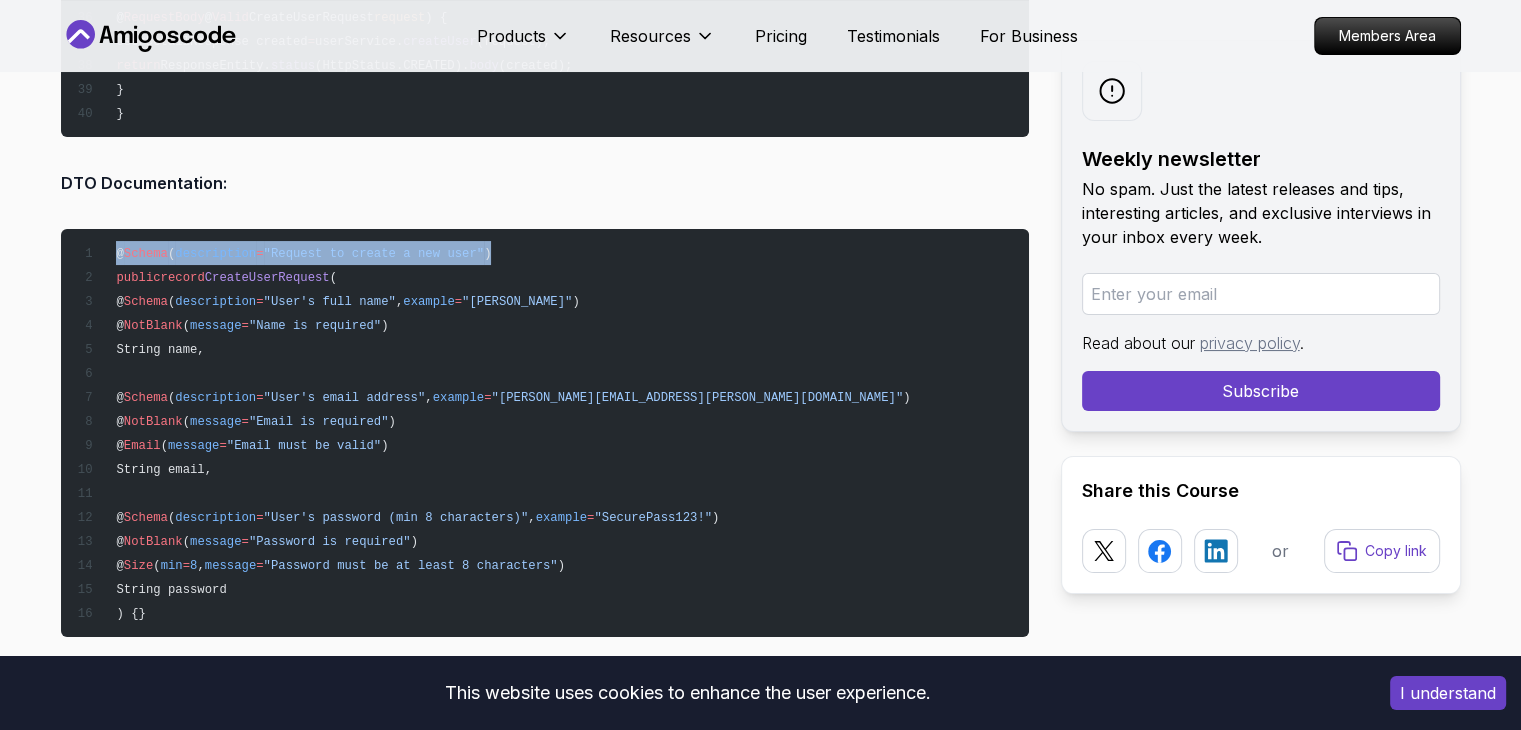 drag, startPoint x: 116, startPoint y: 245, endPoint x: 559, endPoint y: 244, distance: 443.00113 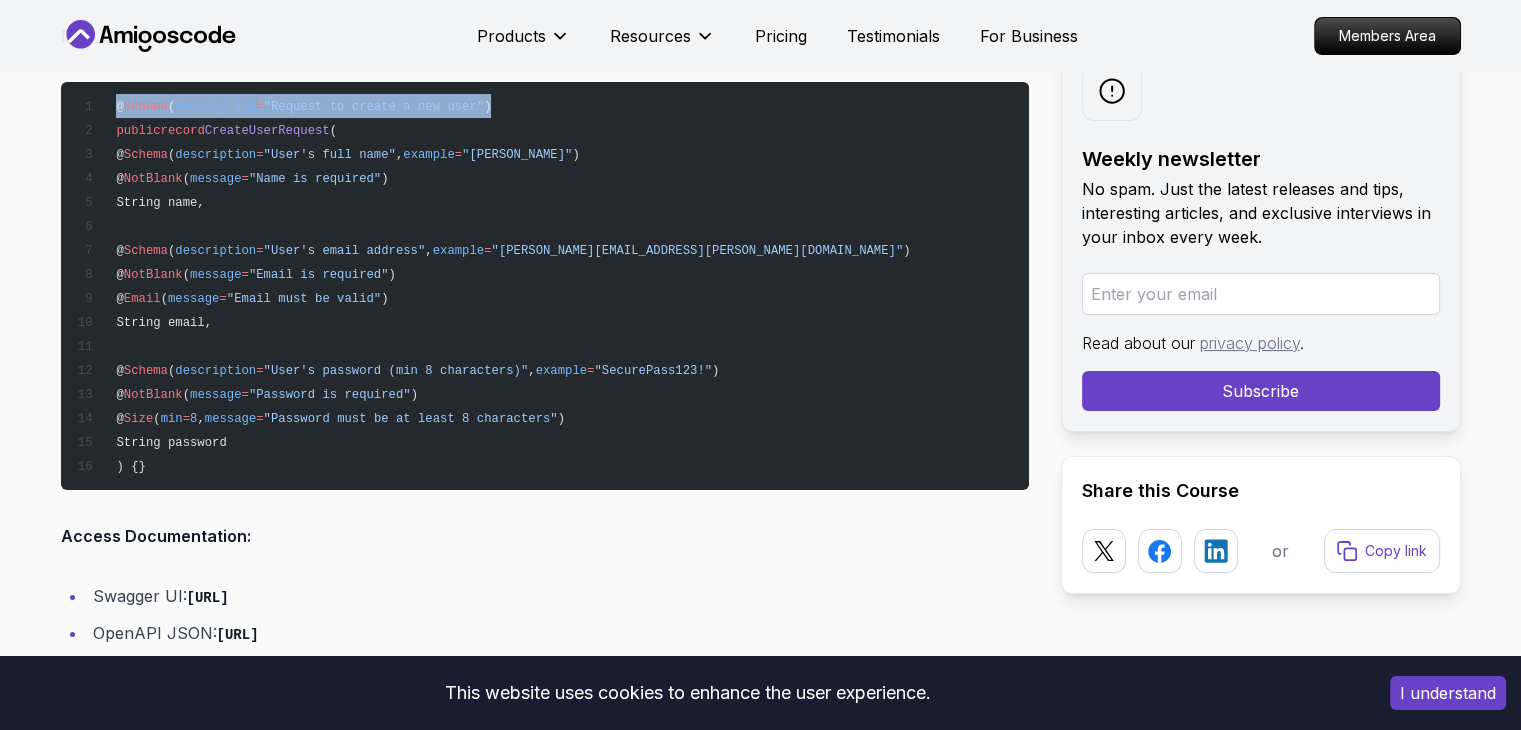 scroll, scrollTop: 23029, scrollLeft: 0, axis: vertical 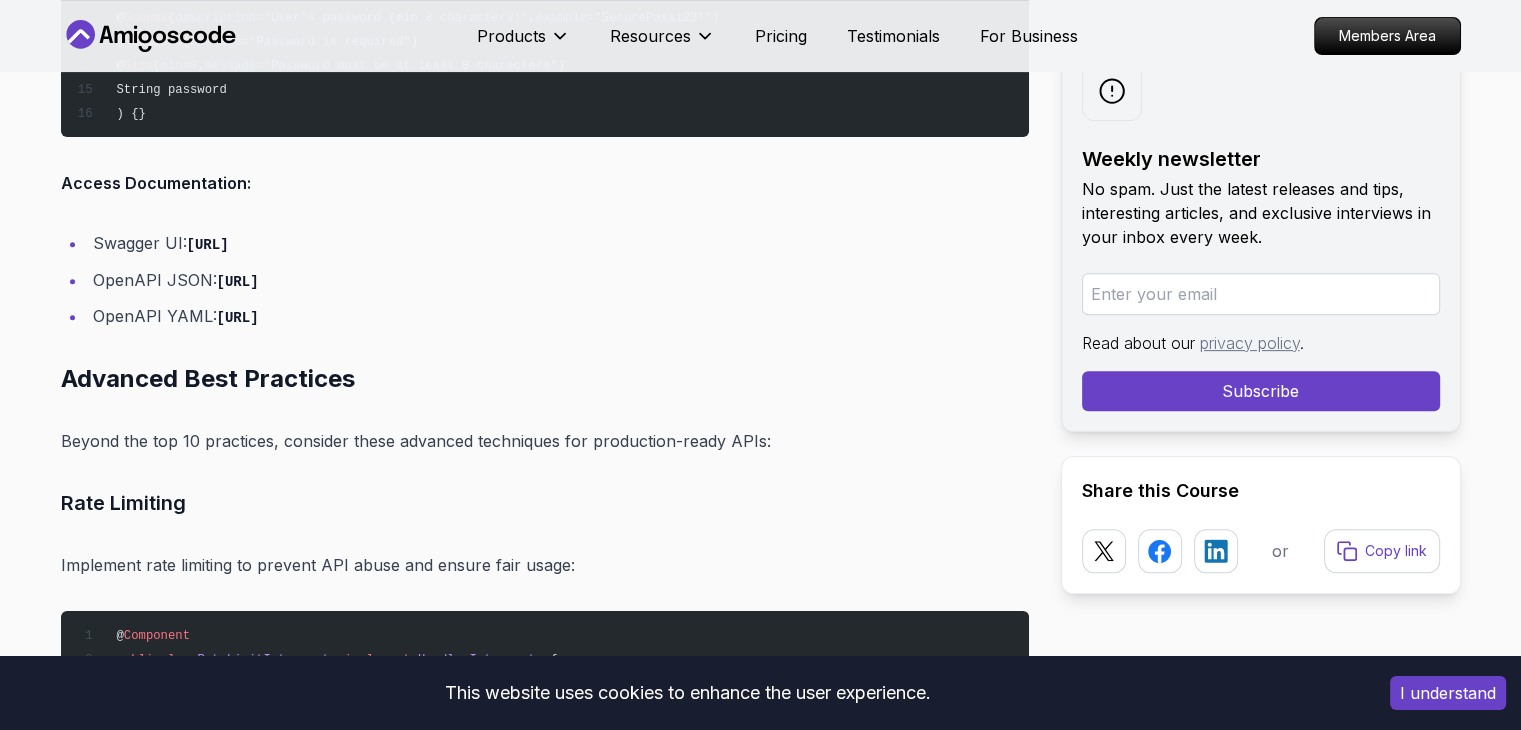 drag, startPoint x: 185, startPoint y: 236, endPoint x: 464, endPoint y: 229, distance: 279.0878 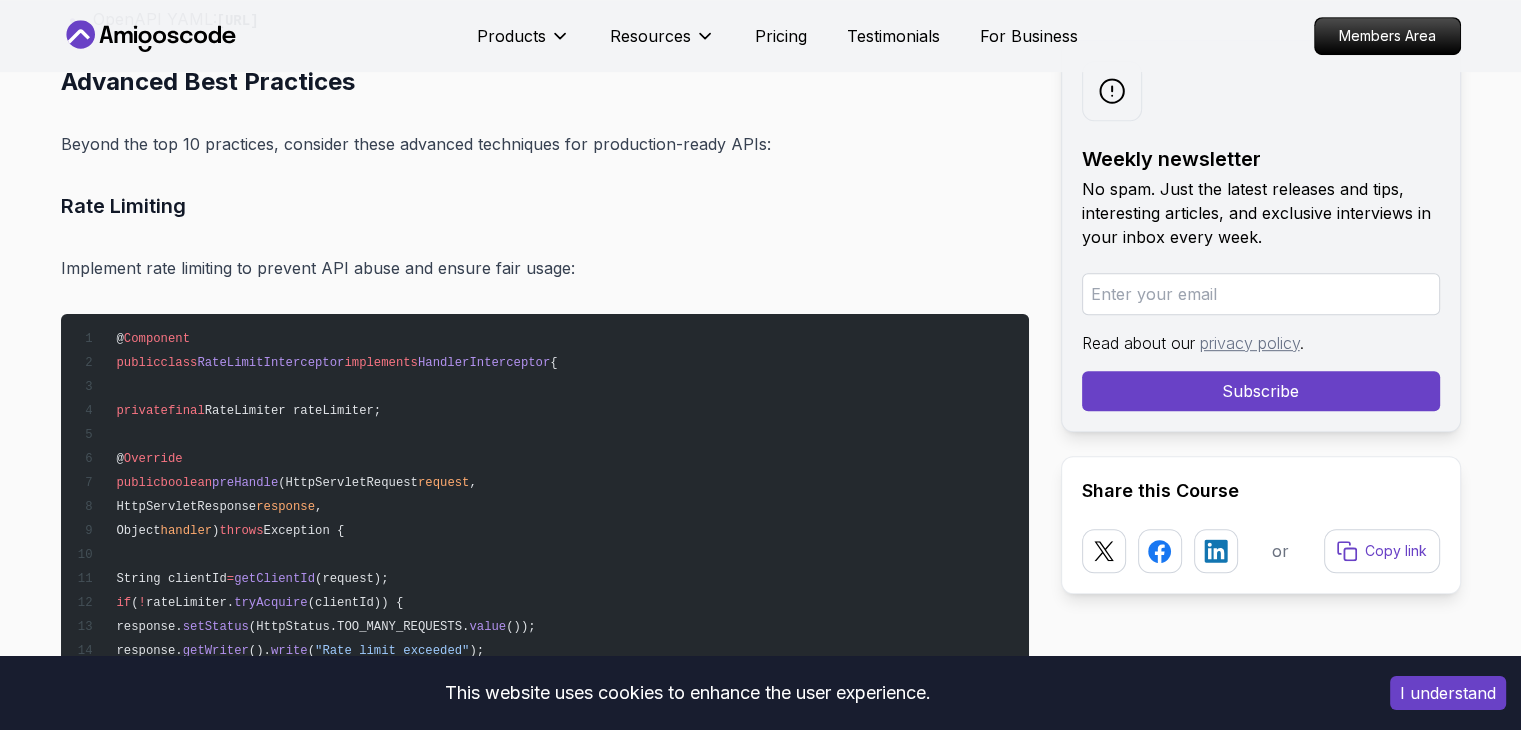 scroll, scrollTop: 23829, scrollLeft: 0, axis: vertical 